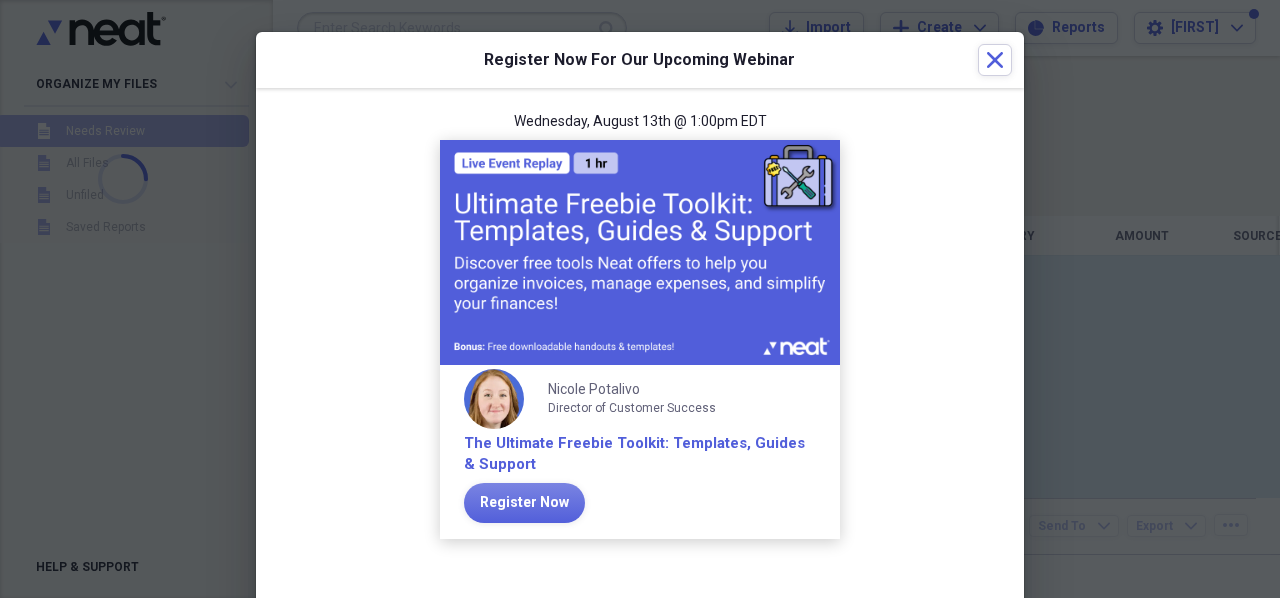 scroll, scrollTop: 0, scrollLeft: 0, axis: both 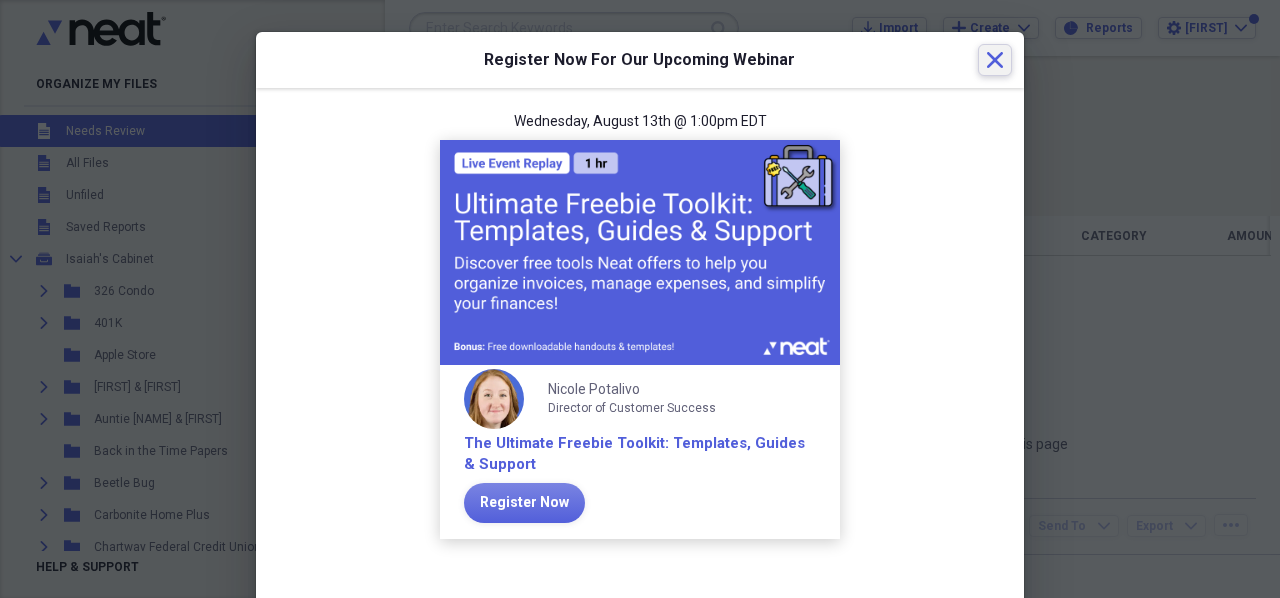 click on "Close" at bounding box center [995, 60] 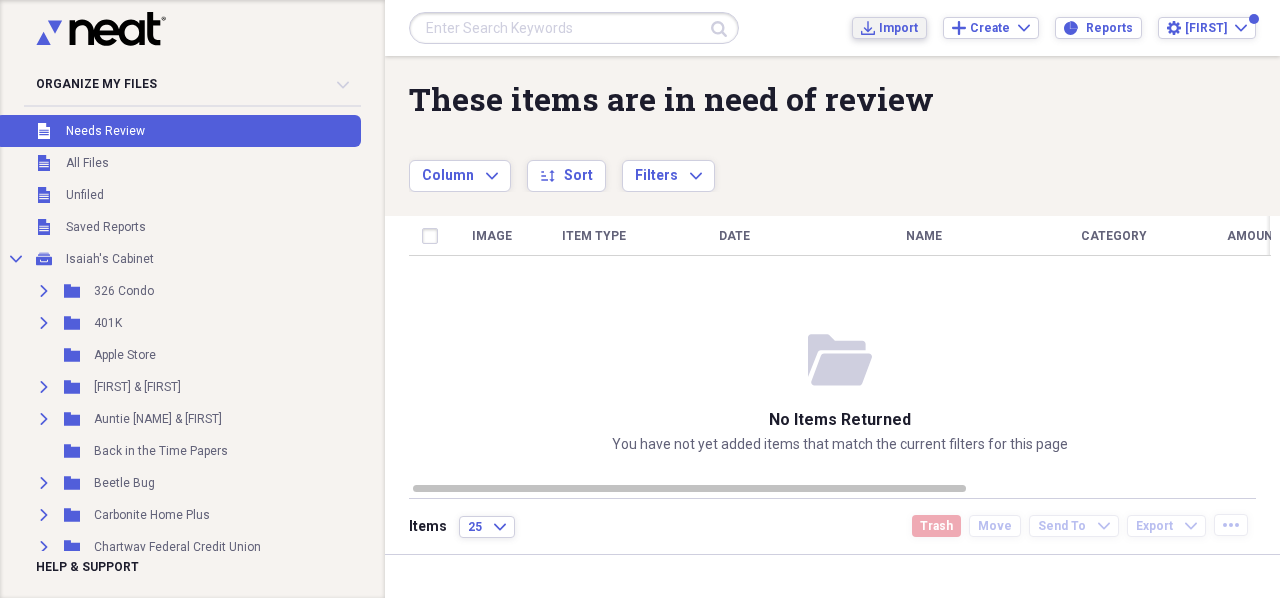click on "Import Import" at bounding box center (889, 28) 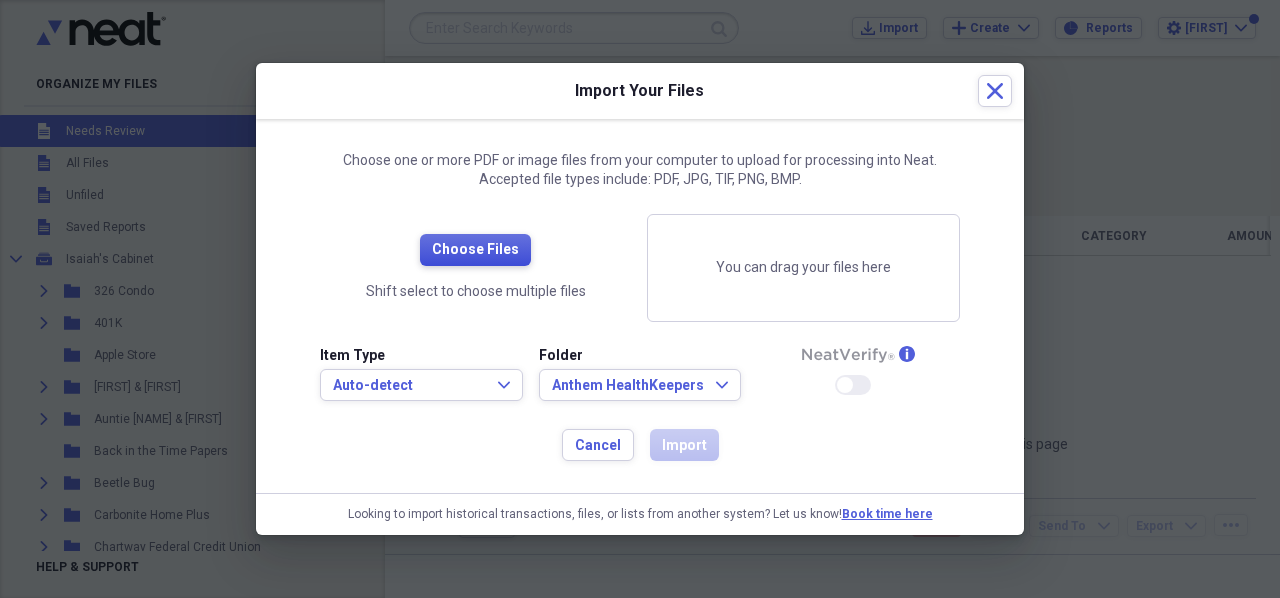 click on "Choose Files" at bounding box center [475, 250] 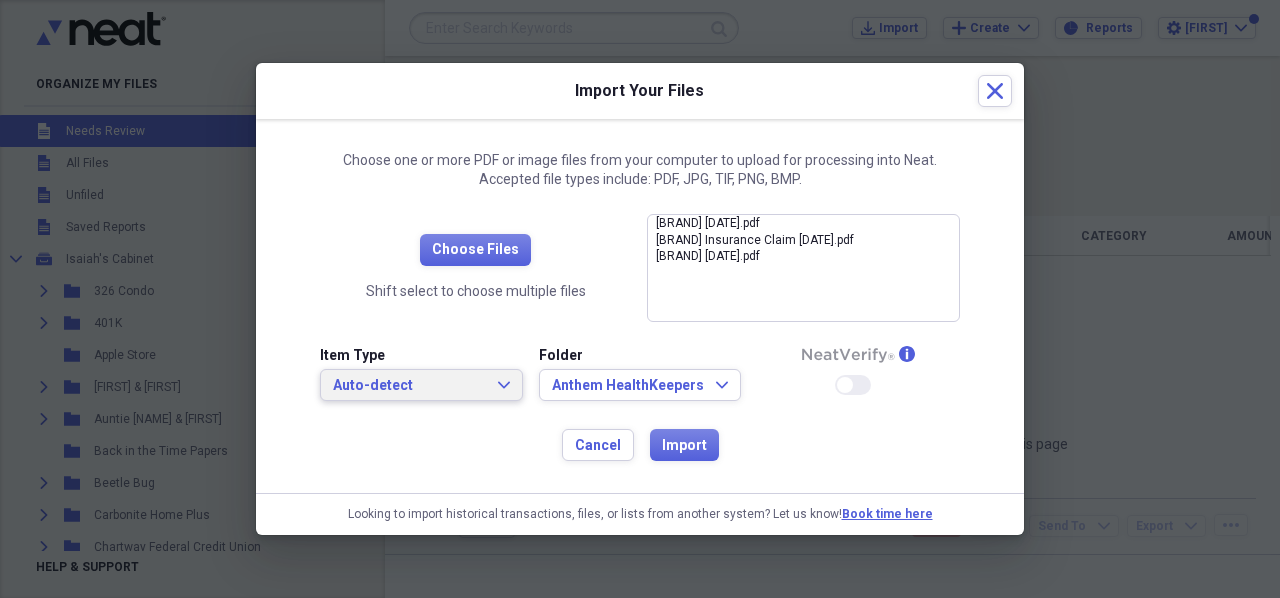 click on "Auto-detect" at bounding box center [409, 386] 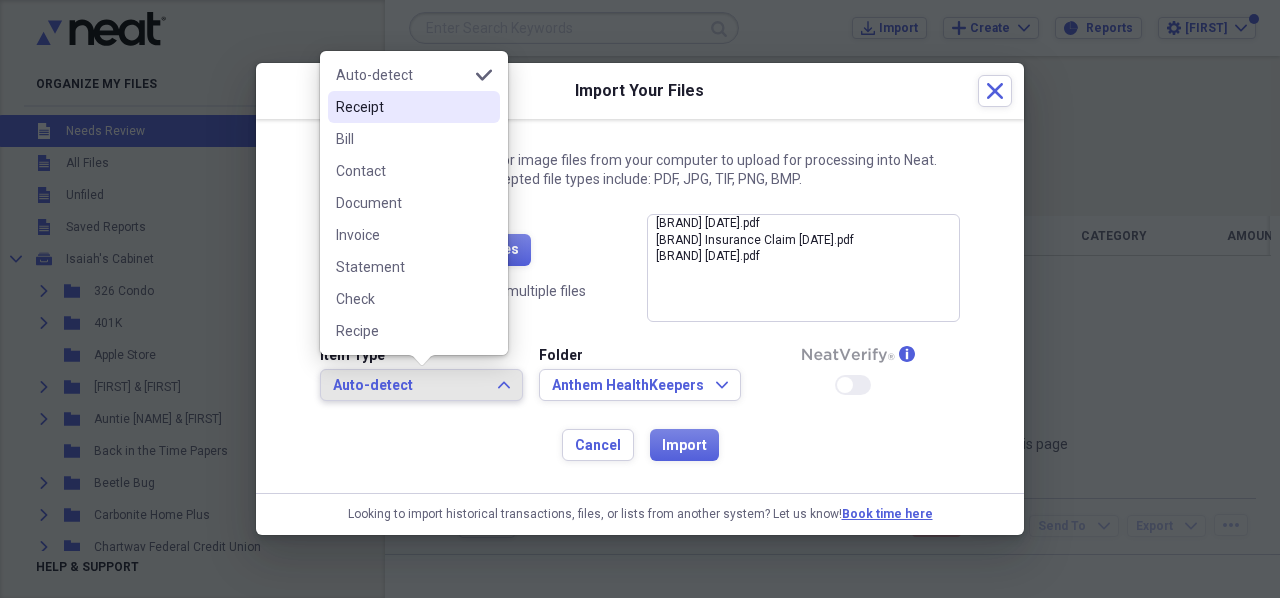 click on "Receipt" at bounding box center [402, 107] 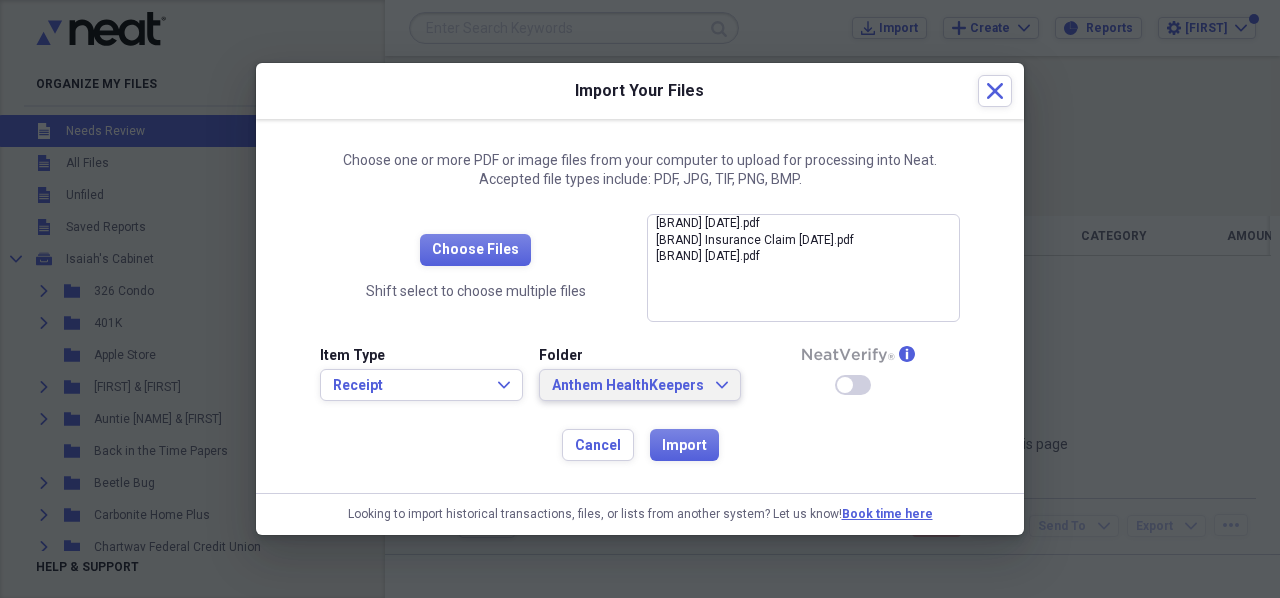 click on "Expand" 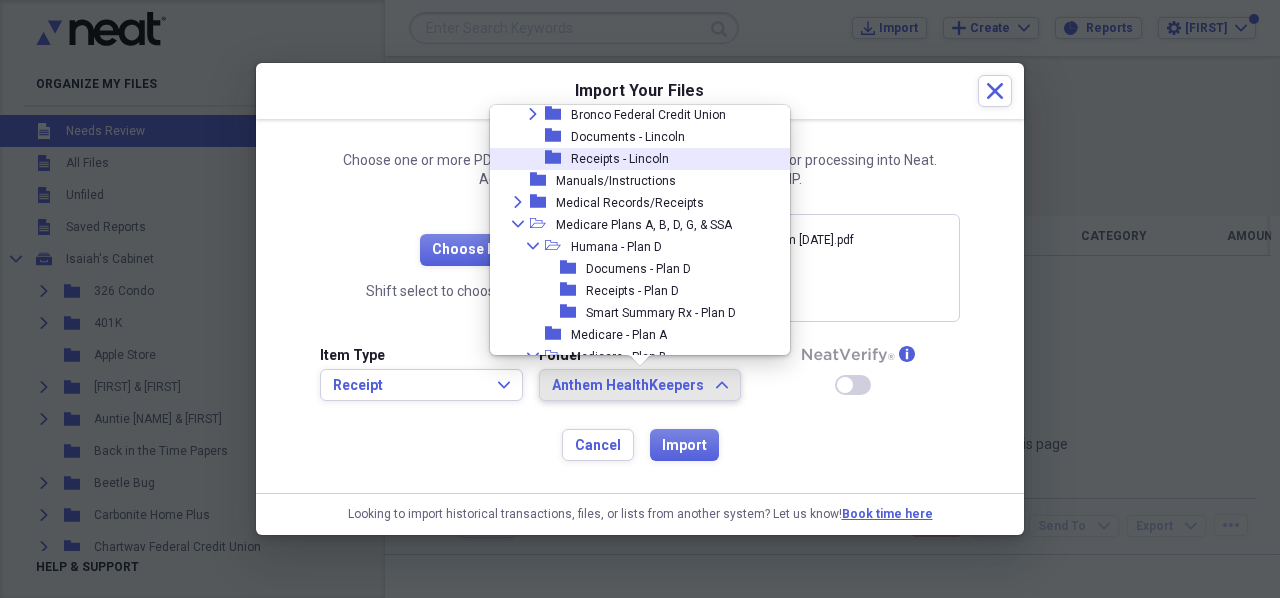 scroll, scrollTop: 0, scrollLeft: 0, axis: both 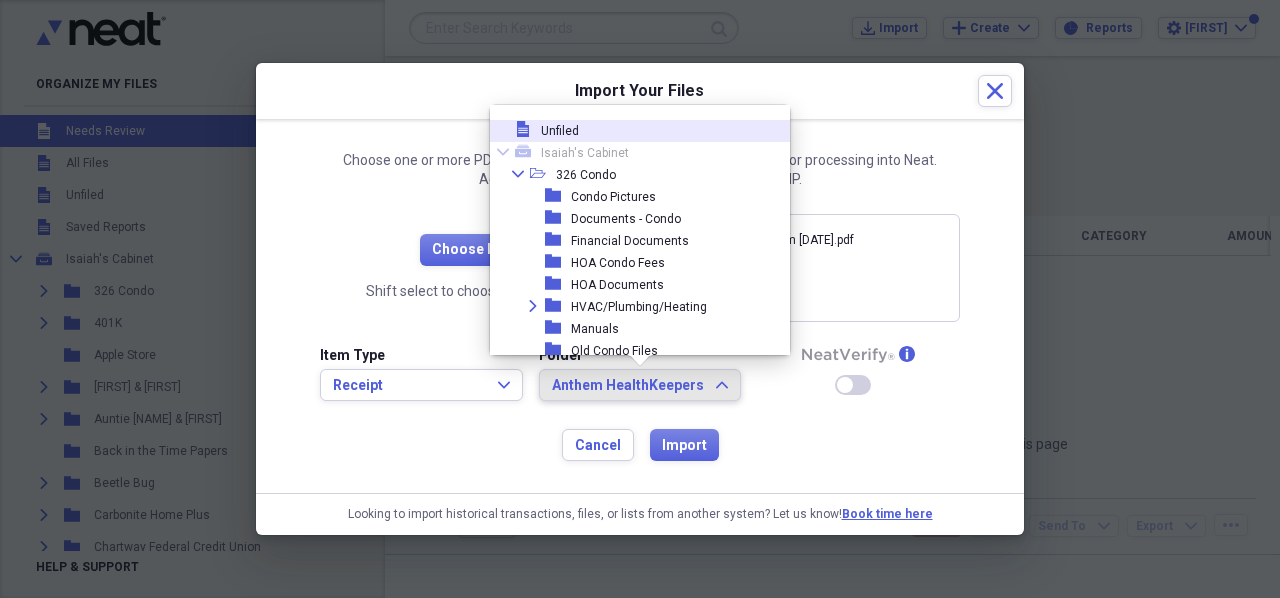 click on "Unfiled" at bounding box center (560, 131) 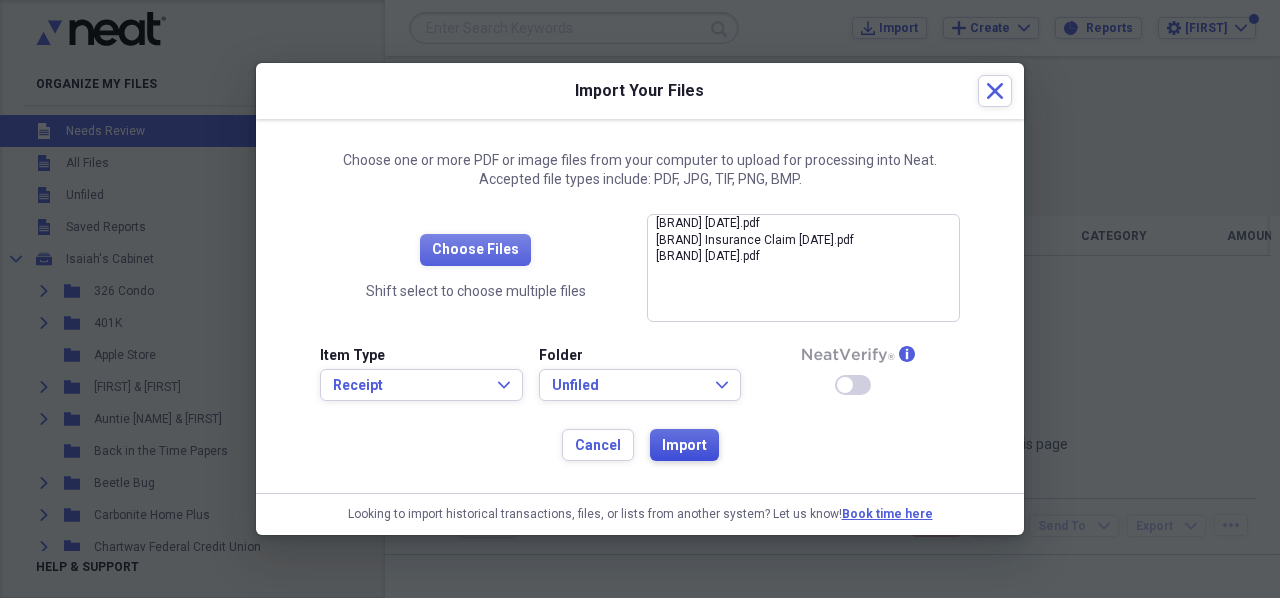click on "Import" at bounding box center [684, 446] 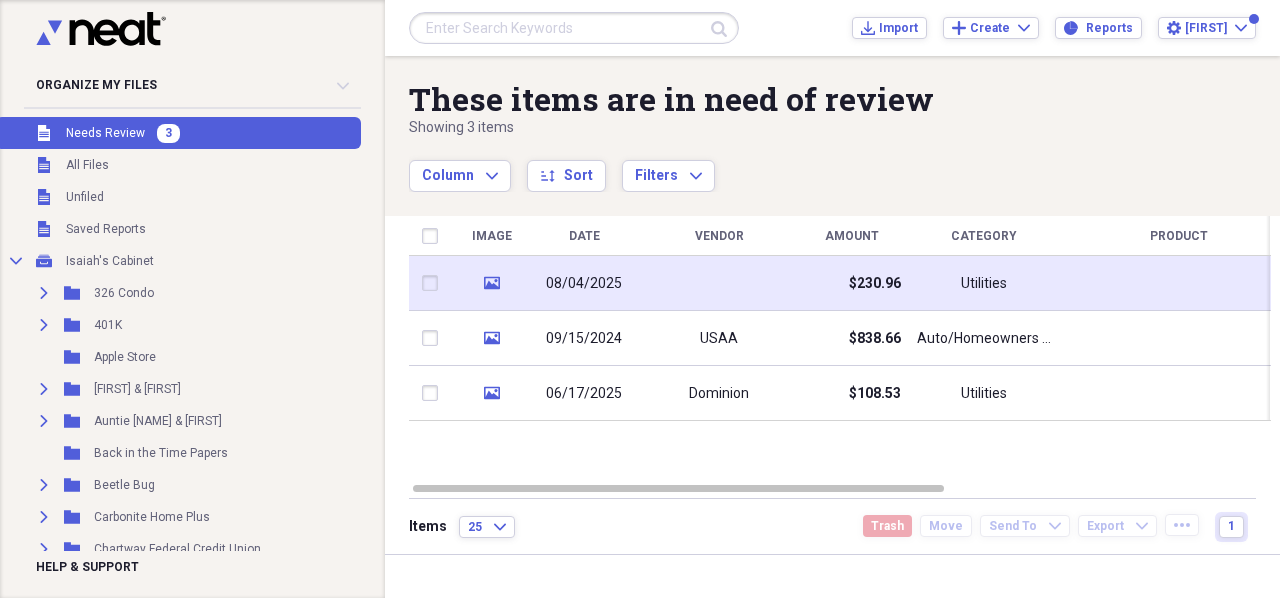 click on "08/04/2025" at bounding box center (584, 283) 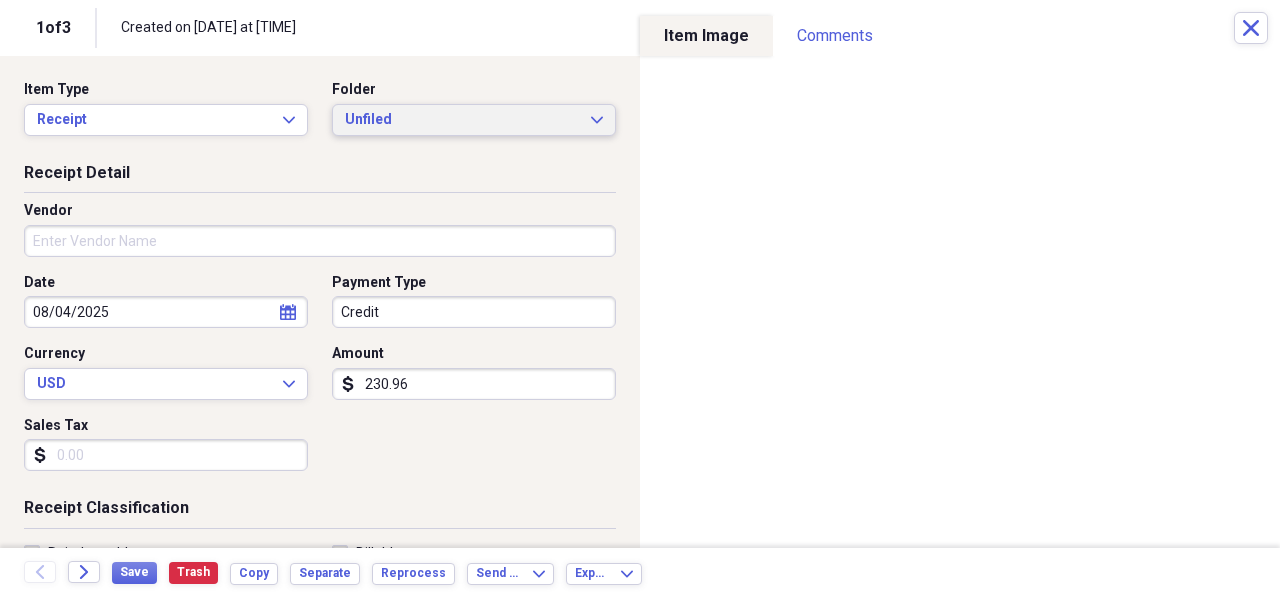 click on "Unfiled Expand" at bounding box center (474, 120) 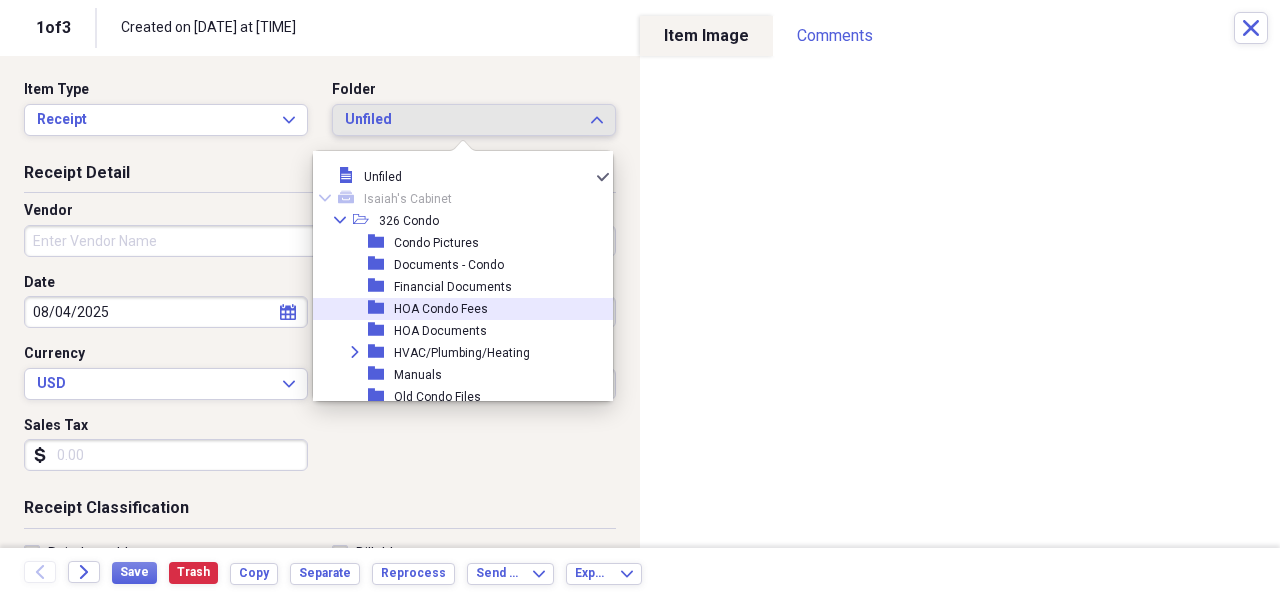 scroll, scrollTop: 100, scrollLeft: 0, axis: vertical 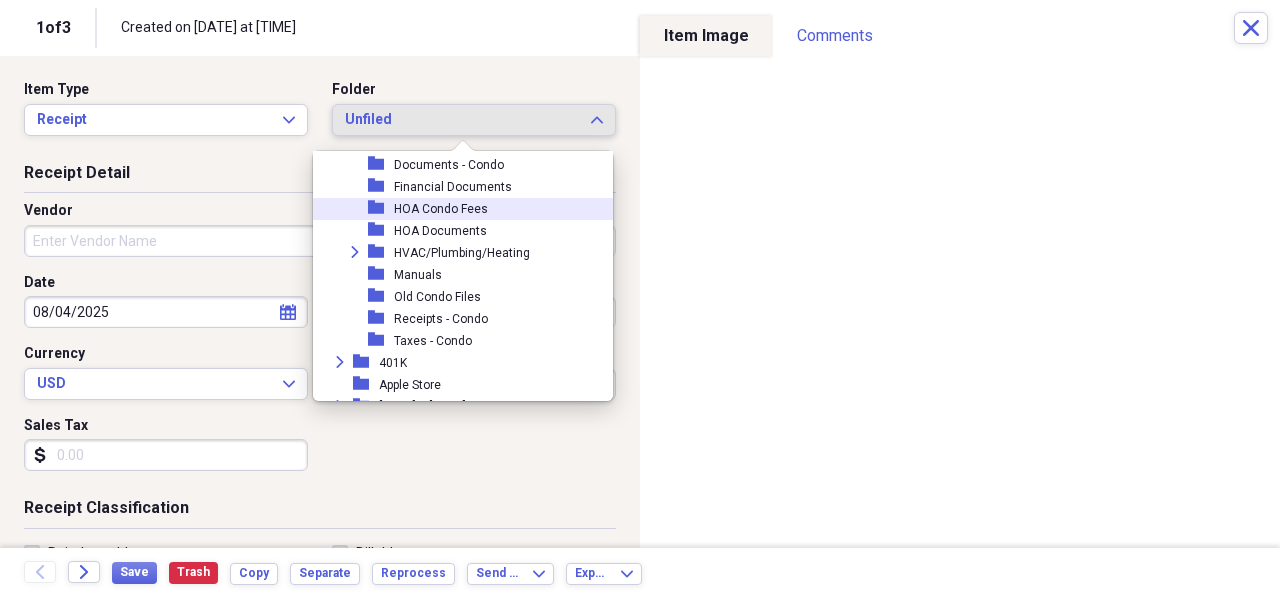 click on "Receipts - Condo" at bounding box center [441, 319] 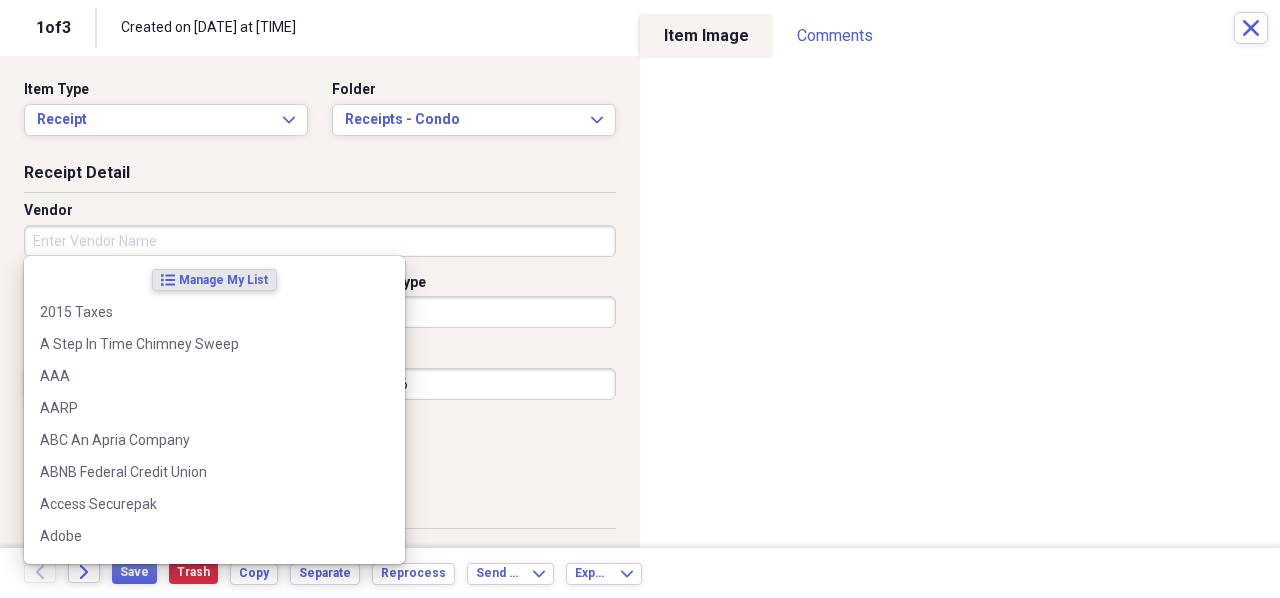 click on "Vendor" at bounding box center (320, 241) 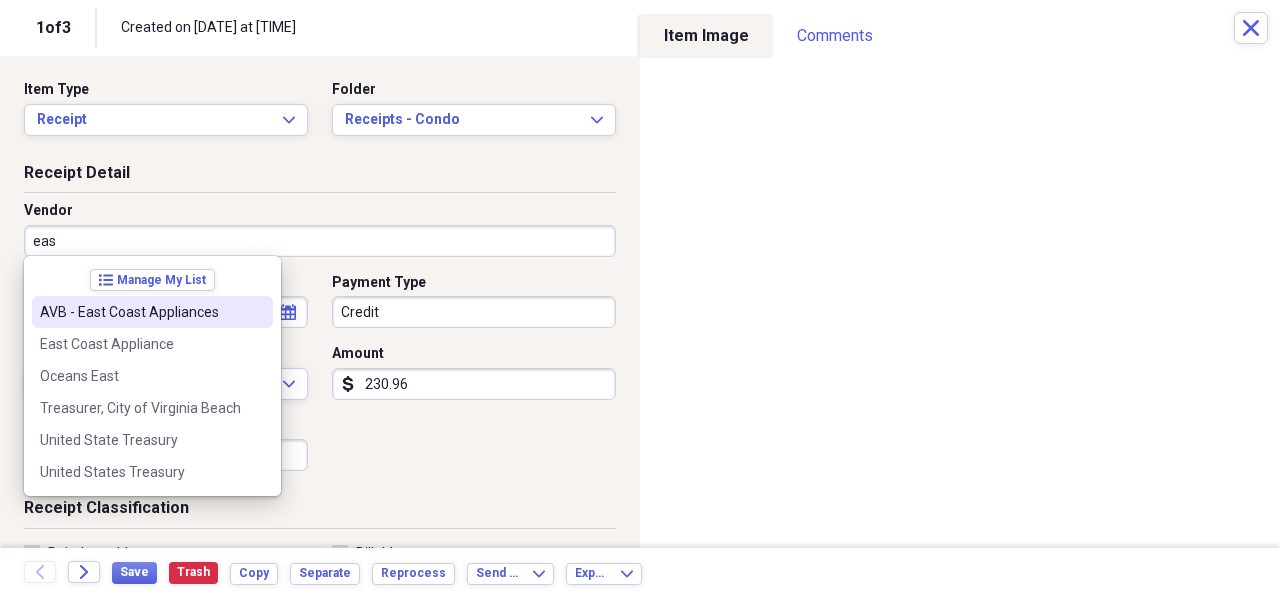 click on "AVB - East Coast Appliances" at bounding box center (152, 312) 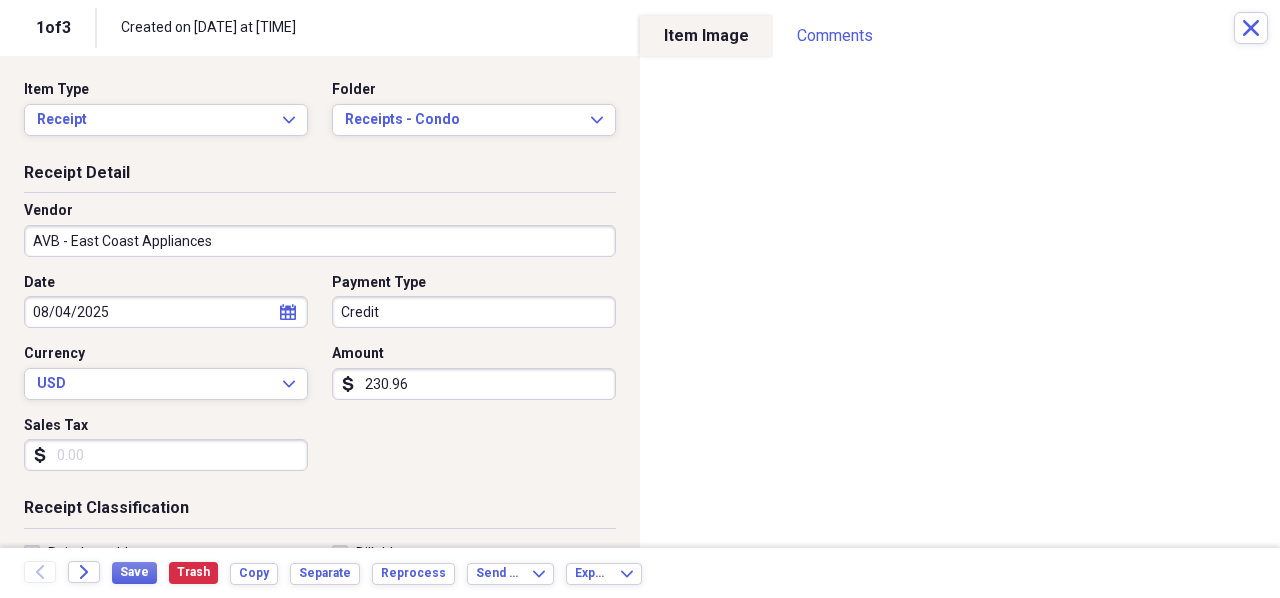 type on "Condo Receipts" 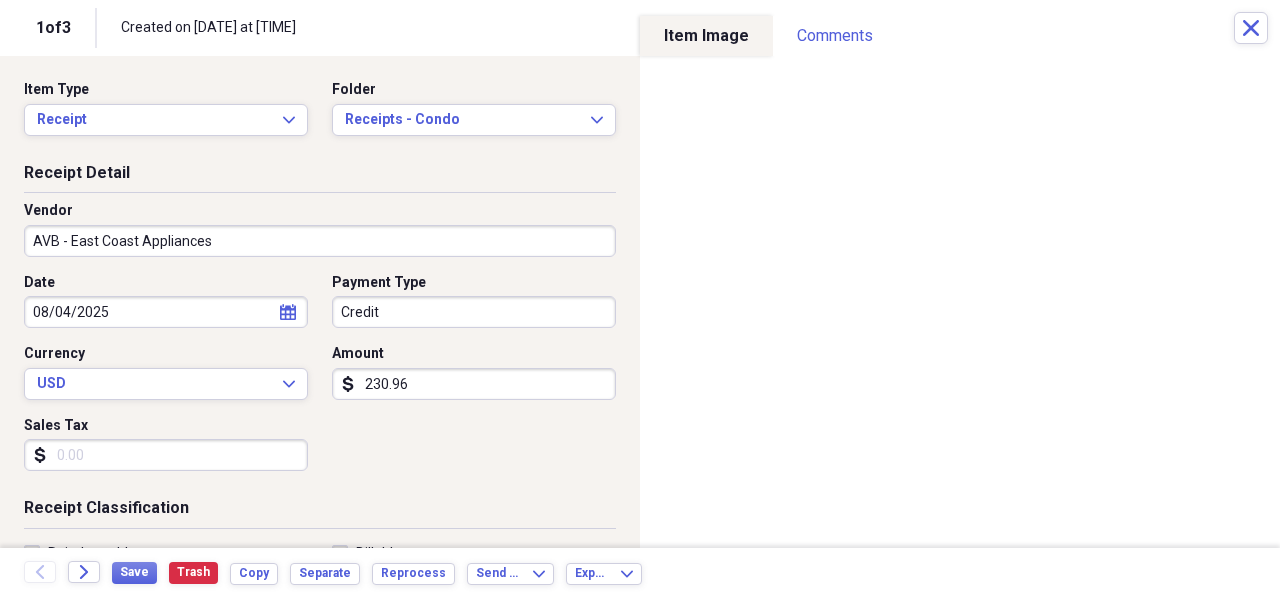 click on "Organize My Files 2 Collapse Unfiled Needs Review 2 Unfiled All Files Unfiled Unfiled Unfiled Saved Reports Collapse My Cabinet [FIRST]'s Cabinet Add Folder Expand Folder 326 Condo Add Folder Expand Folder 401K Add Folder Folder Apple Store Add Folder Expand Folder [FIRST] & [FIRST] Add Folder Expand Folder Auntie [NAME] & [FIRST] Add Folder Folder Back in the Time Papers Add Folder Expand Folder Beetle Bug Add Folder Expand Folder Carbonite Home Plus Add Folder Expand Folder Chartway Federal Credit Union Add Folder Folder Credit Scores Add Folder Folder Dallas Cowboys Hater Photos Add Folder Expand Folder DJI Add Folder Folder Documents Add Folder Folder Family Documents Add Folder Expand Folder Frye Properties Add Folder Expand Folder Globe Life & Accident Insurance Co. Add Folder Folder Golf Add Folder Expand Folder I. C. Norcom High School Add Folder Expand Folder IKES-COMPUTER Add Folder Folder Important Documents Add Folder Folder [FIRST] [LAST] Add Folder Expand Folder Lady Add Folder Expand Folder Add Folder" at bounding box center (640, 299) 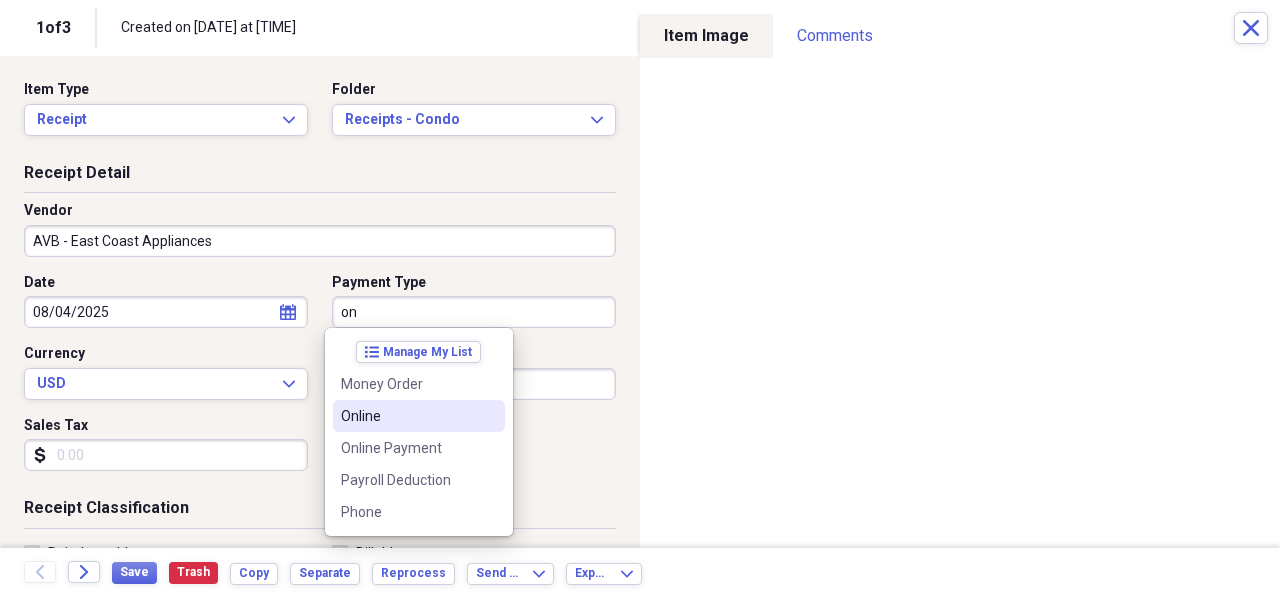 click on "Online" at bounding box center (407, 416) 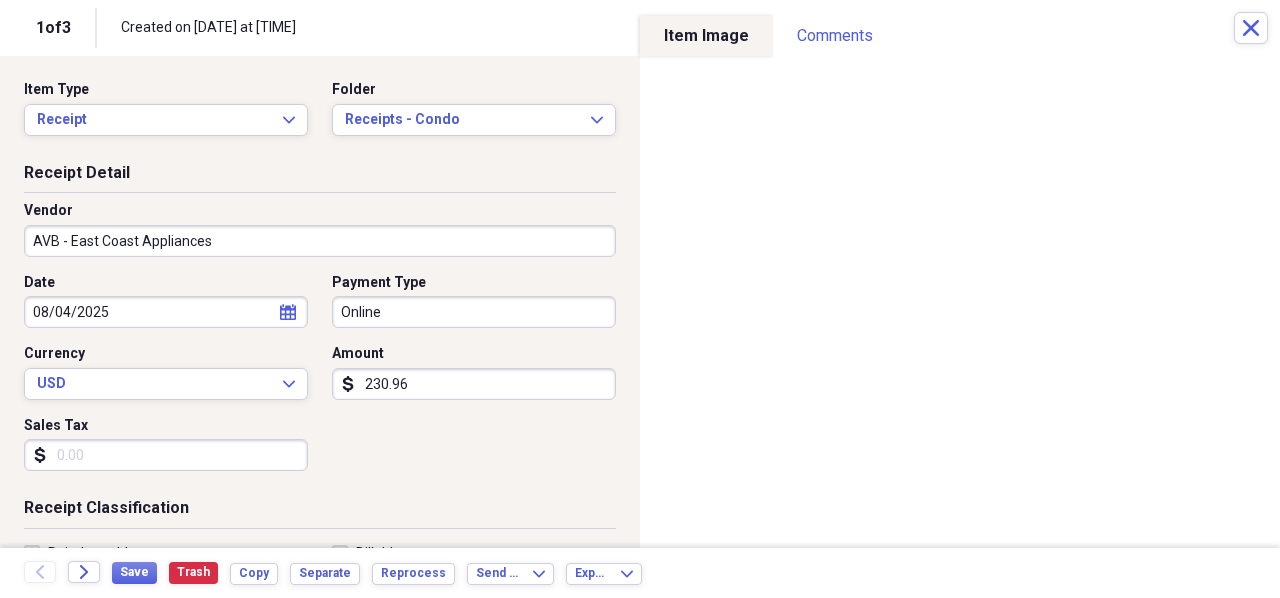click on "230.96" at bounding box center [474, 384] 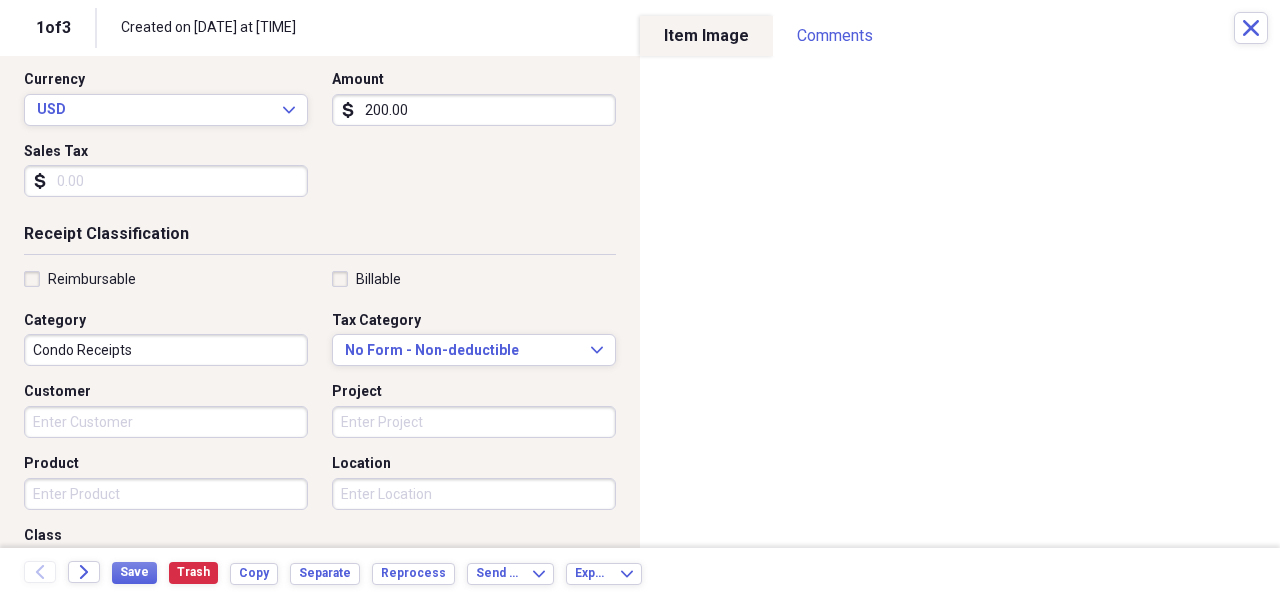 scroll, scrollTop: 300, scrollLeft: 0, axis: vertical 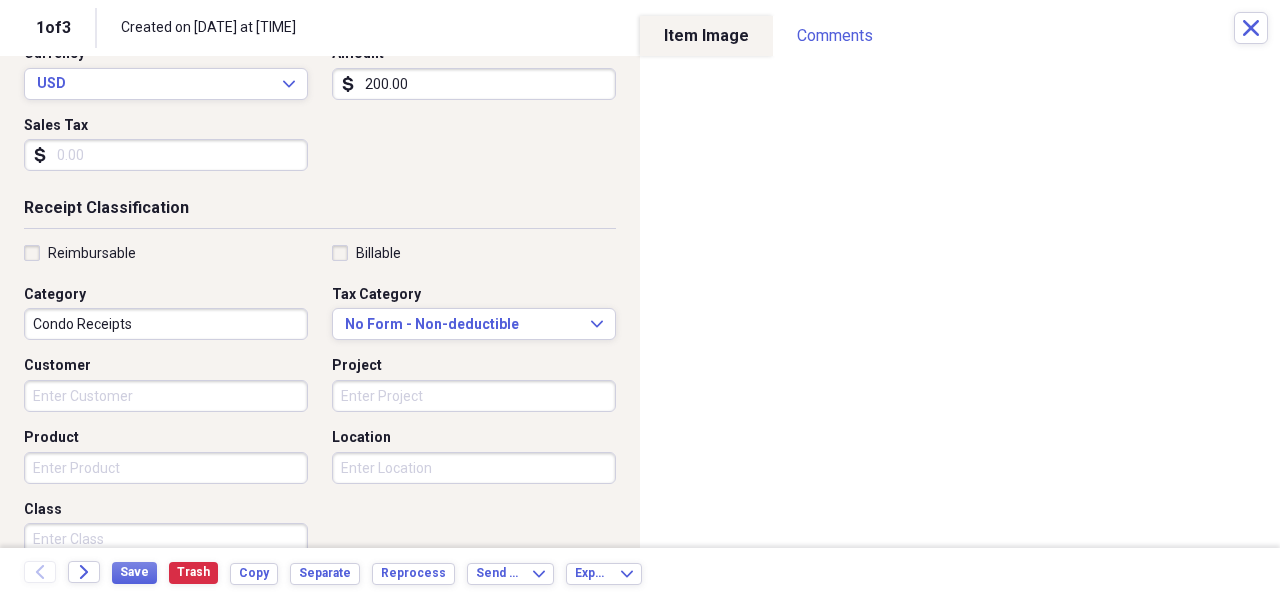 type on "200.00" 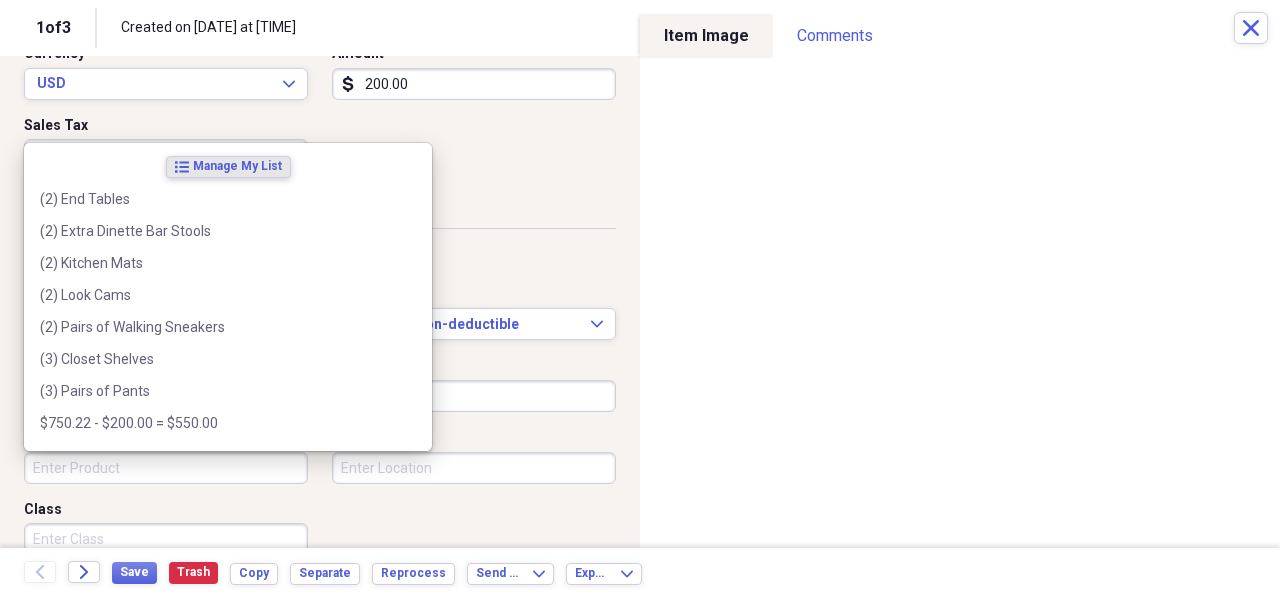 click on "Product" at bounding box center [166, 468] 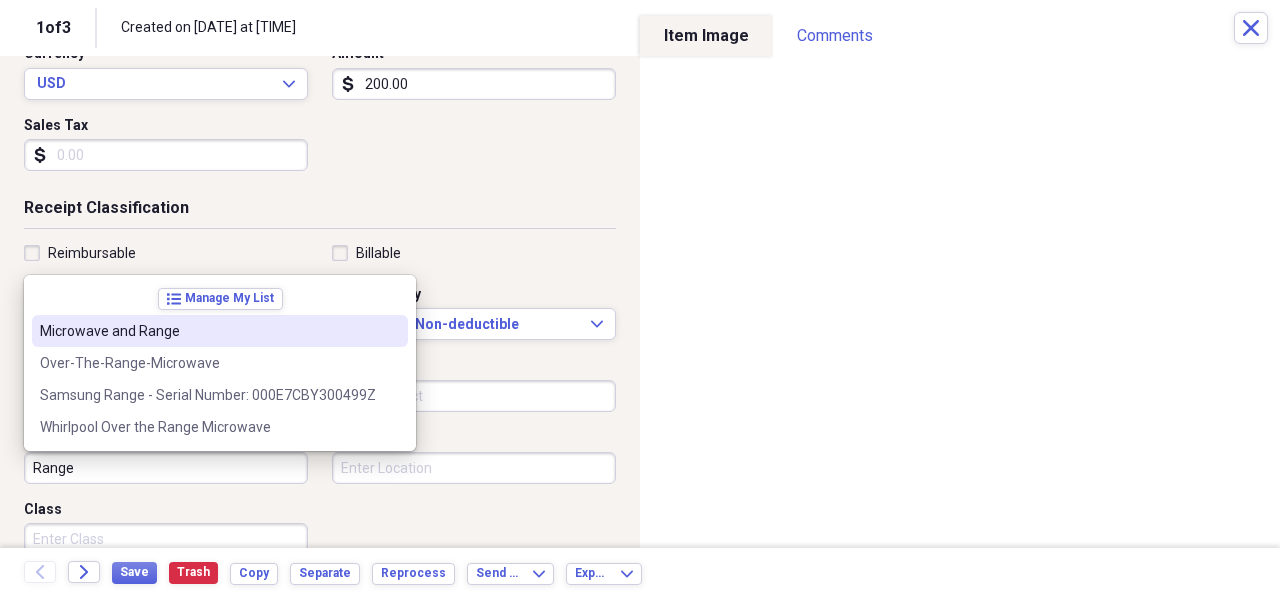 click on "Microwave and Range" at bounding box center [208, 331] 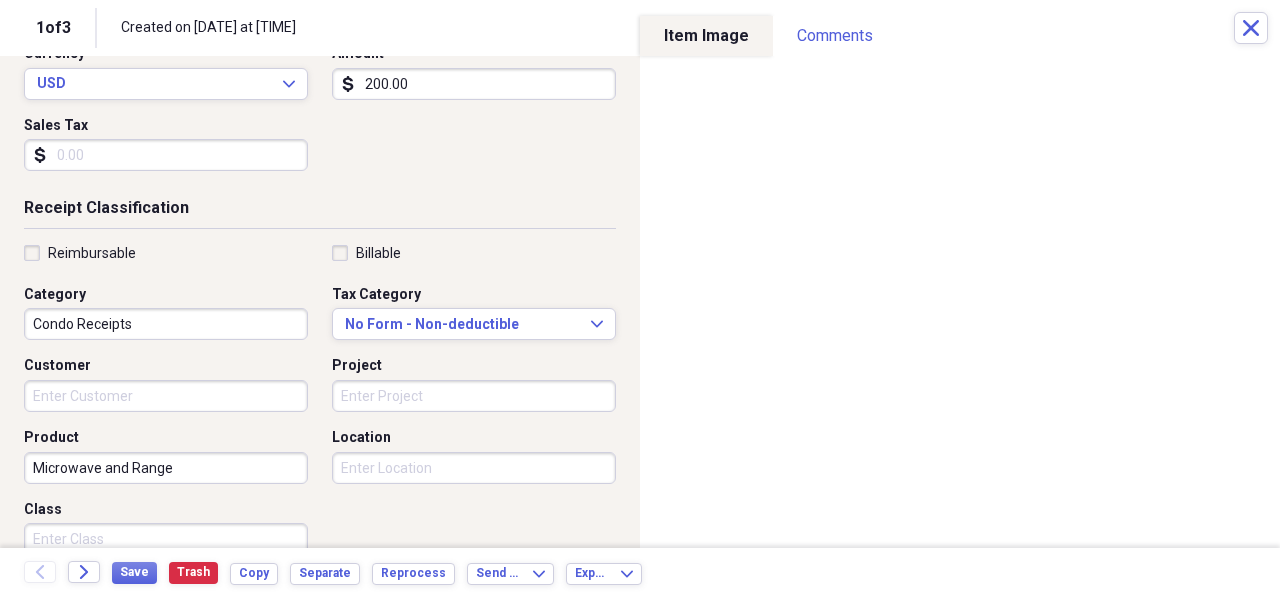 drag, startPoint x: 173, startPoint y: 464, endPoint x: 5, endPoint y: 455, distance: 168.2409 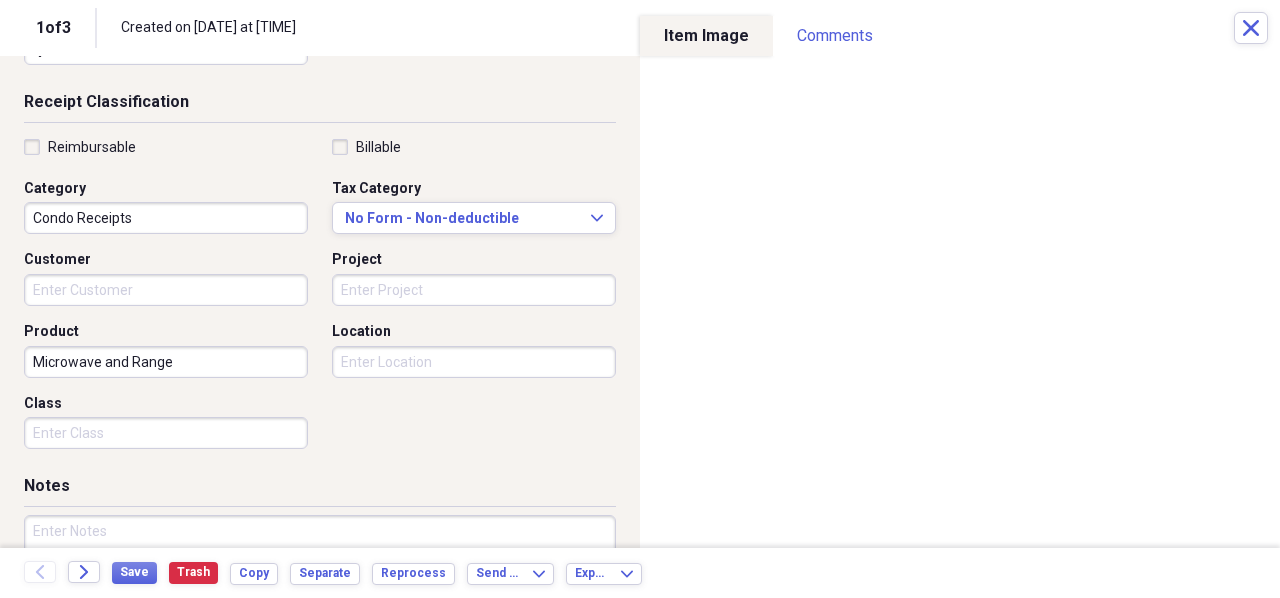 scroll, scrollTop: 526, scrollLeft: 0, axis: vertical 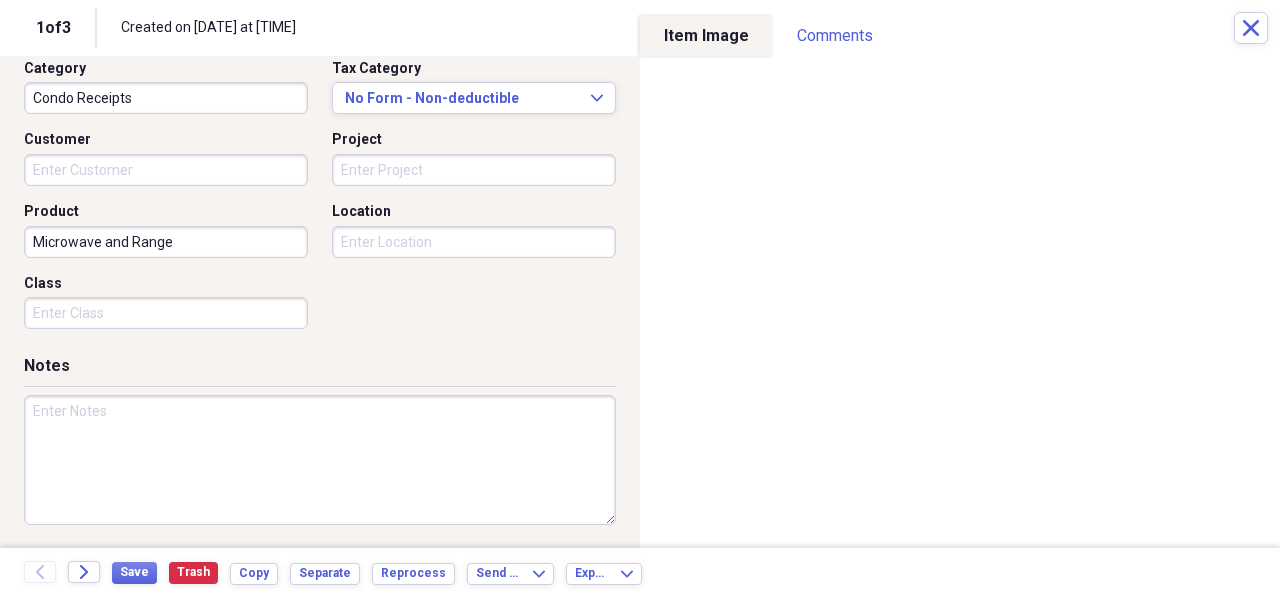 click at bounding box center [320, 460] 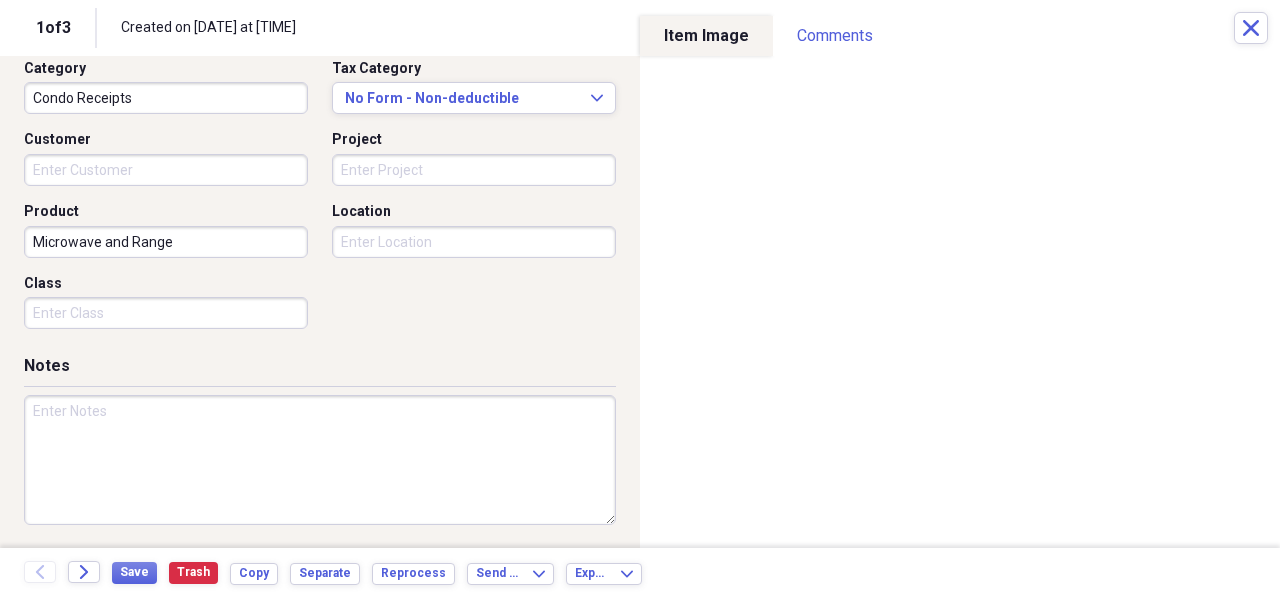 paste on "Microwave and Range" 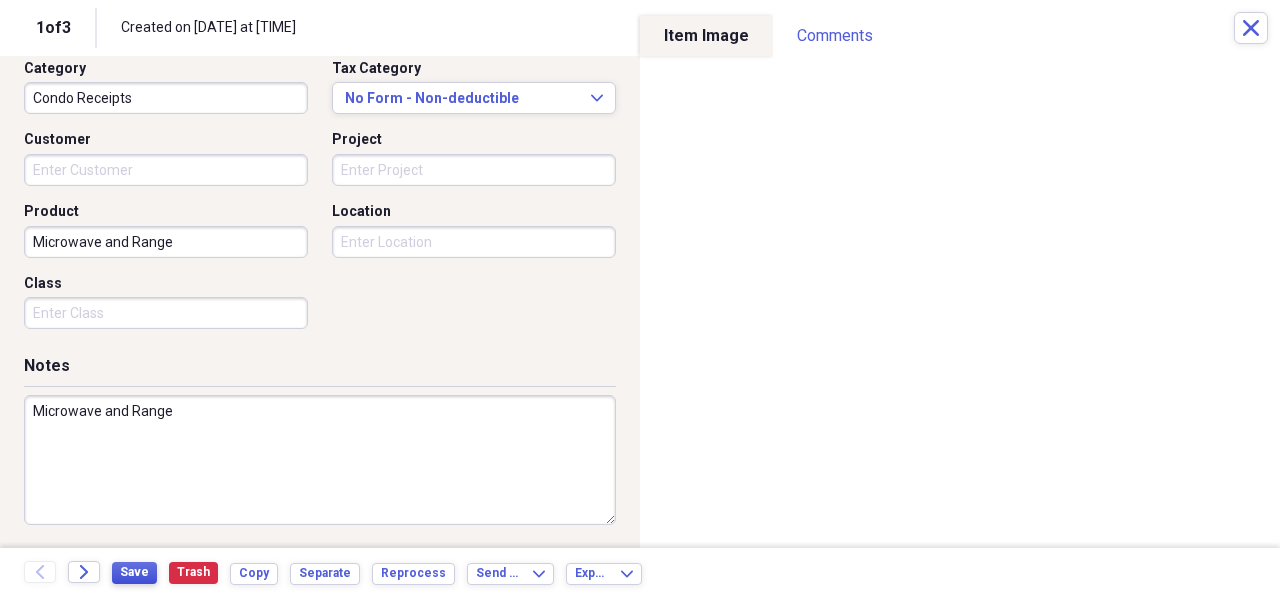 type on "Microwave and Range" 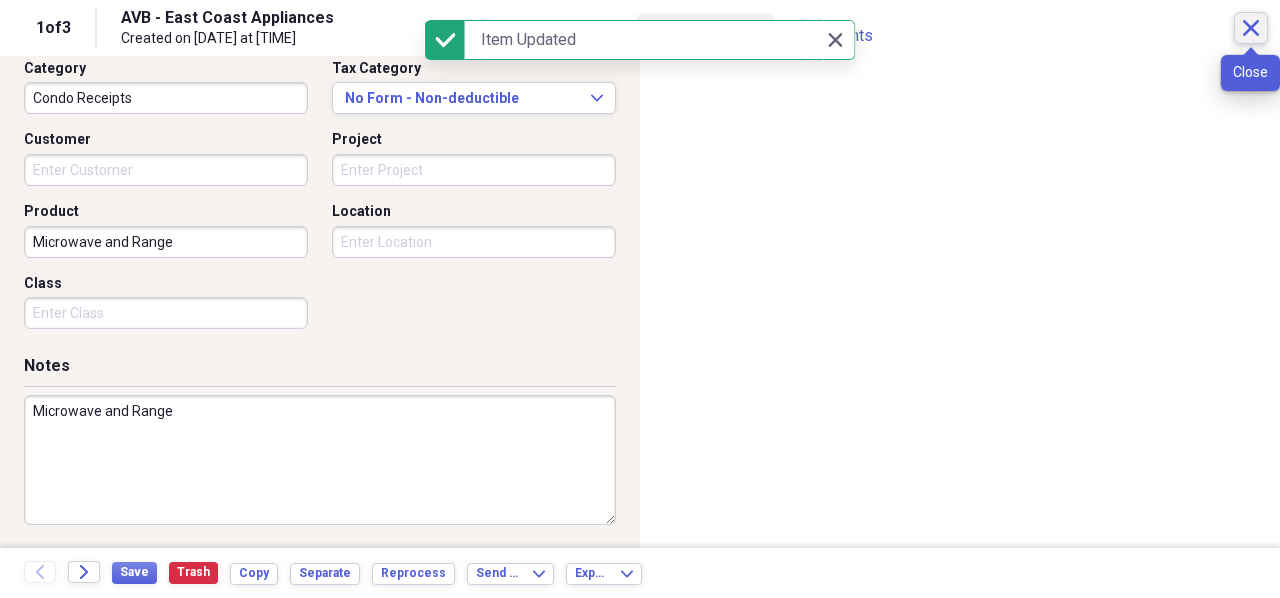 click 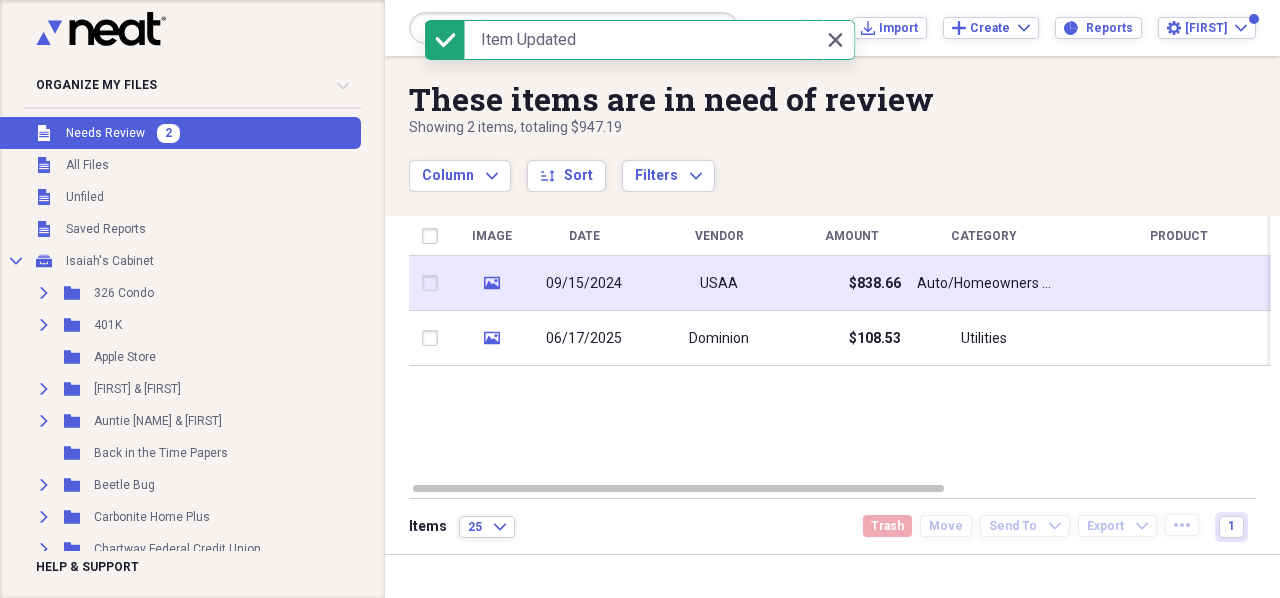 click on "09/15/2024" at bounding box center [584, 283] 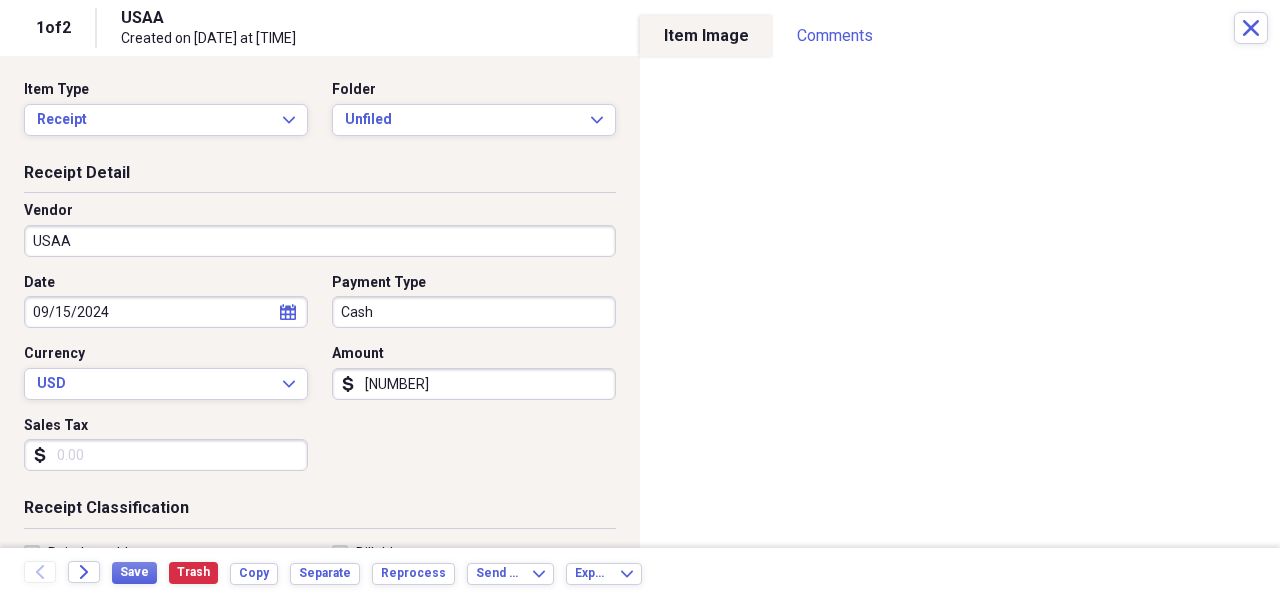 click on "Organize My Files 1 Collapse Unfiled Needs Review 1 Unfiled All Files Unfiled Unfiled Unfiled Saved Reports Collapse My Cabinet [FIRST]'s Cabinet Add Folder Expand Folder 326 Condo Add Folder Expand Folder 401K Add Folder Folder Apple Store Add Folder Expand Folder [FIRST] & [FIRST] Add Folder Expand Folder Auntie [NAME] & [FIRST] Add Folder Folder Back in the Time Papers Add Folder Expand Folder Beetle Bug Add Folder Expand Folder Carbonite Home Plus Add Folder Expand Folder Chartway Federal Credit Union Add Folder Folder Credit Scores Add Folder Folder Dallas Cowboys Hater Photos Add Folder Expand Folder DJI Add Folder Folder Documents Add Folder Folder Family Documents Add Folder Expand Folder Frye Properties Add Folder Expand Folder Globe Life & Accident Insurance Co. Add Folder Folder Golf Add Folder Expand Folder I. C. Norcom High School Add Folder Expand Folder IKES-COMPUTER Add Folder Folder Important Documents Add Folder Folder [FIRST] [LAST] Add Folder Expand Folder Lady Add Folder Expand Folder Add Folder" at bounding box center (640, 299) 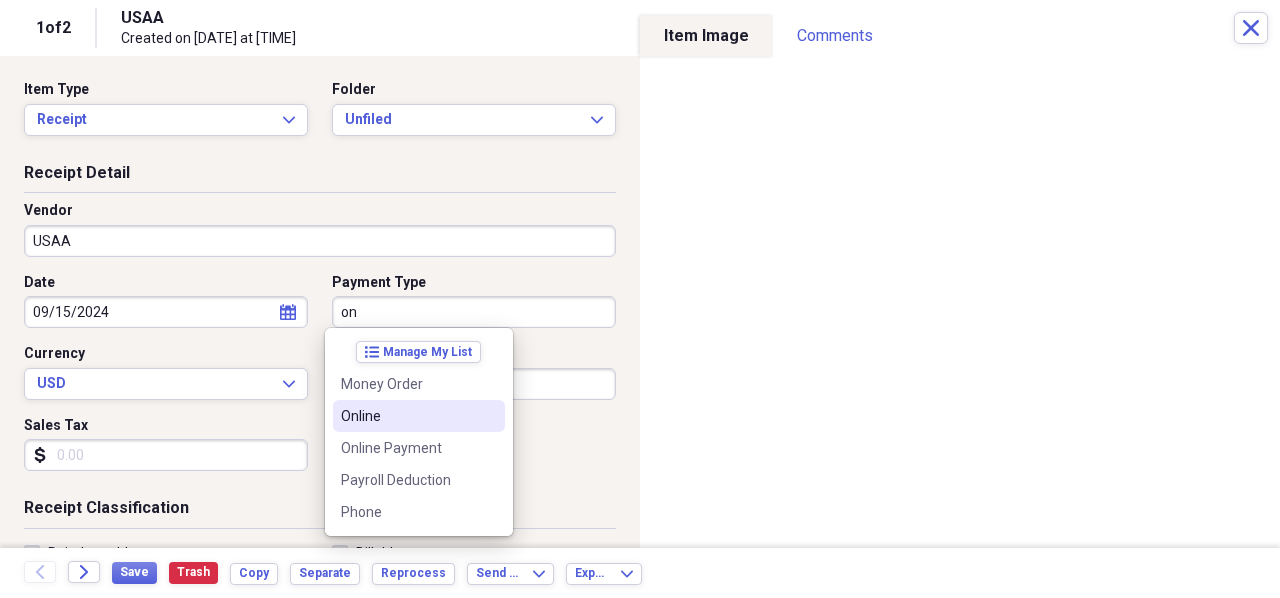 click on "Online" at bounding box center [407, 416] 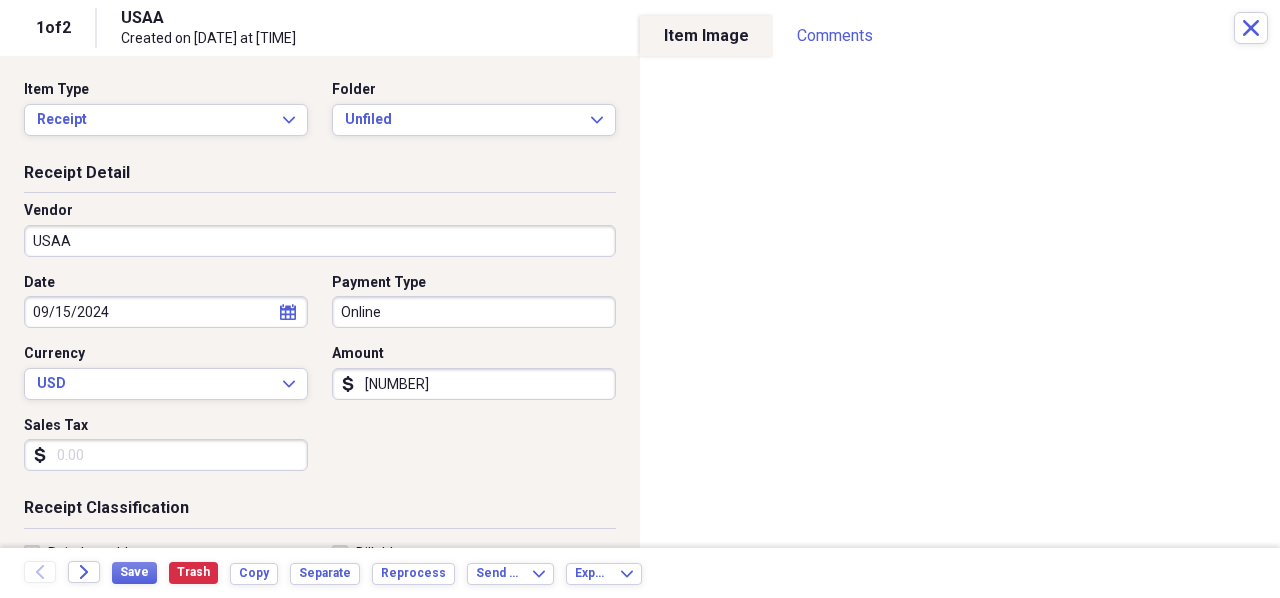 click on "[NUMBER]" at bounding box center [474, 384] 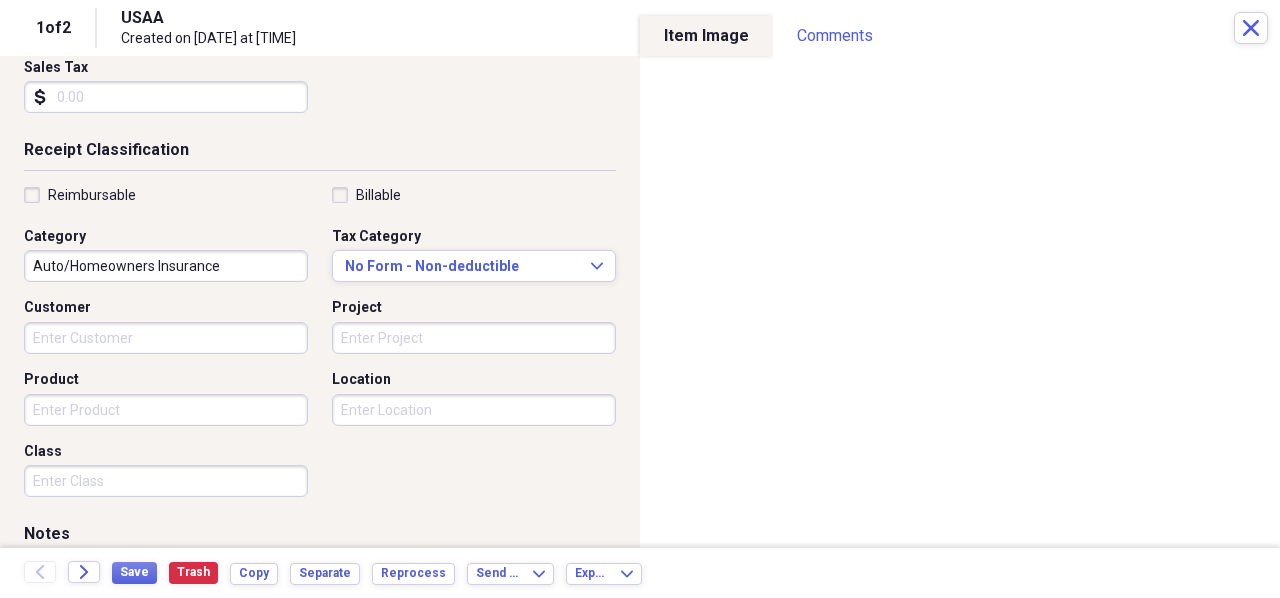 scroll, scrollTop: 400, scrollLeft: 0, axis: vertical 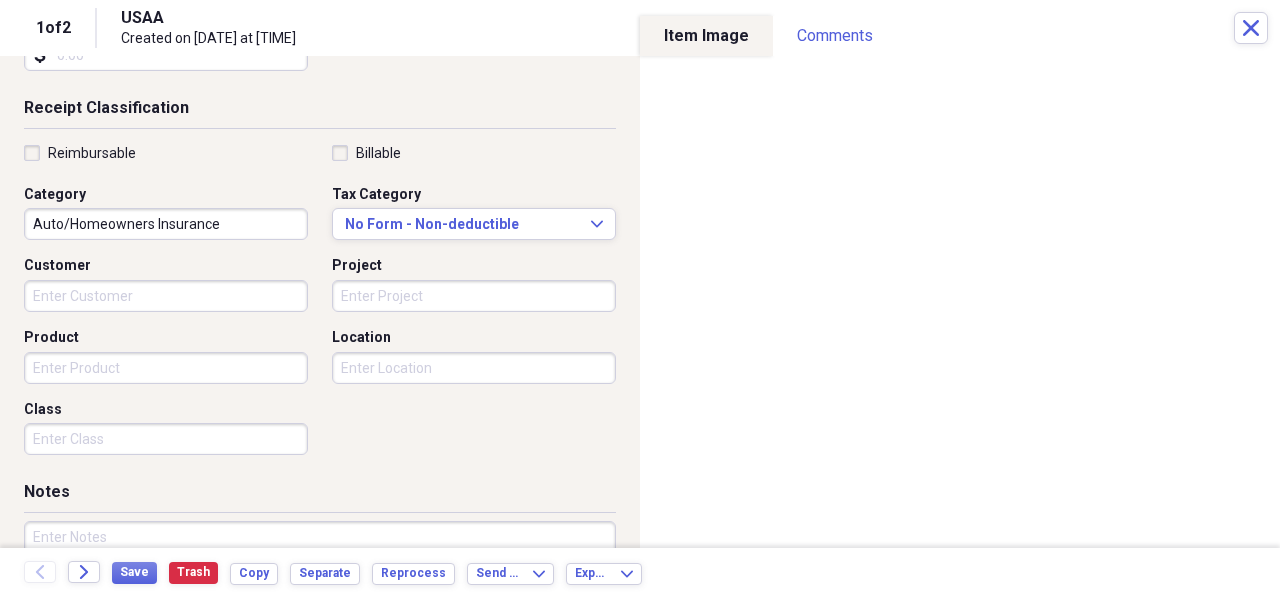 type on "341.24" 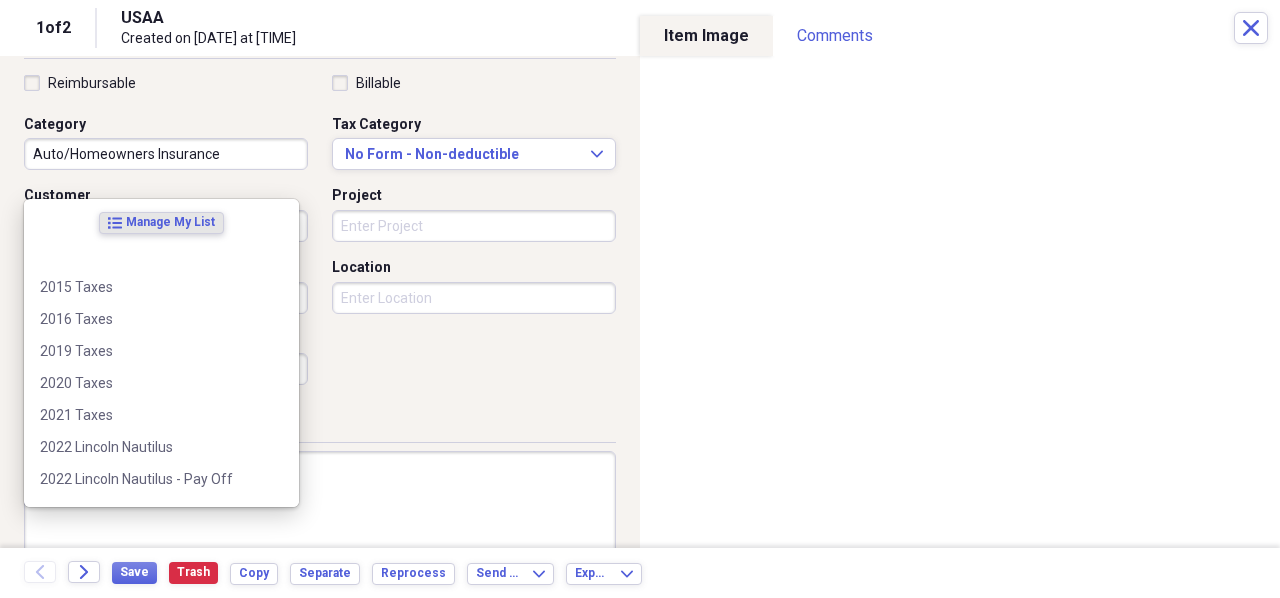 scroll, scrollTop: 500, scrollLeft: 0, axis: vertical 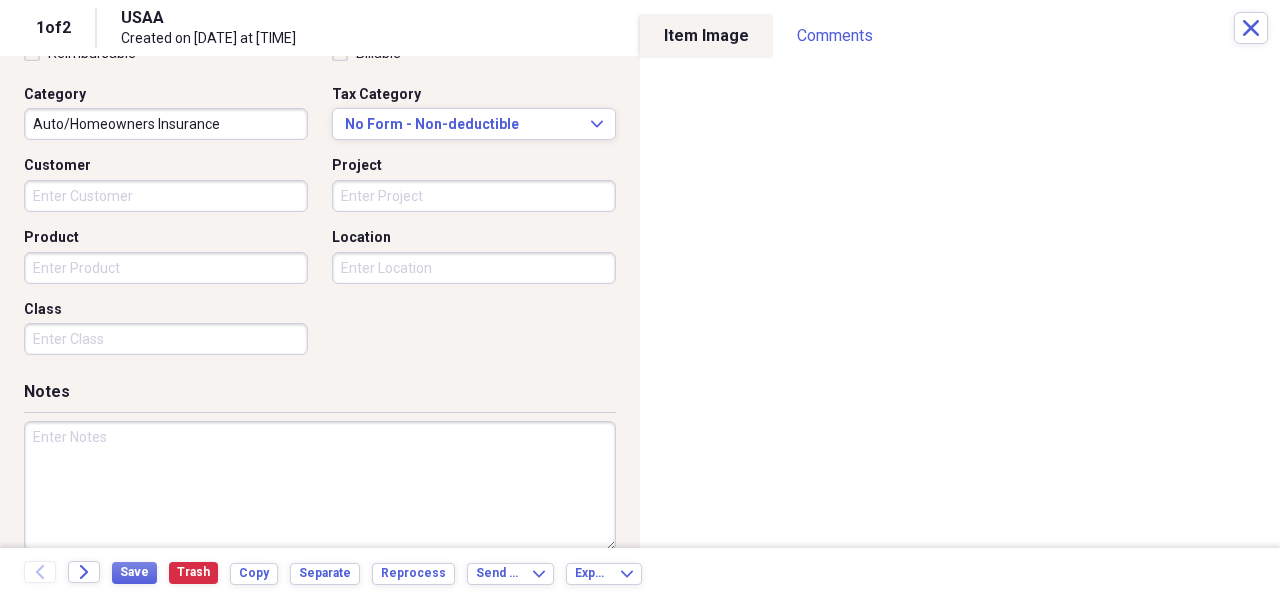 click on "Receipt Classification Reimbursable Billable Category Auto/Homeowners Insurance Tax Category No Form - Non-deductible Expand Customer Project Product Location Class" at bounding box center (320, 189) 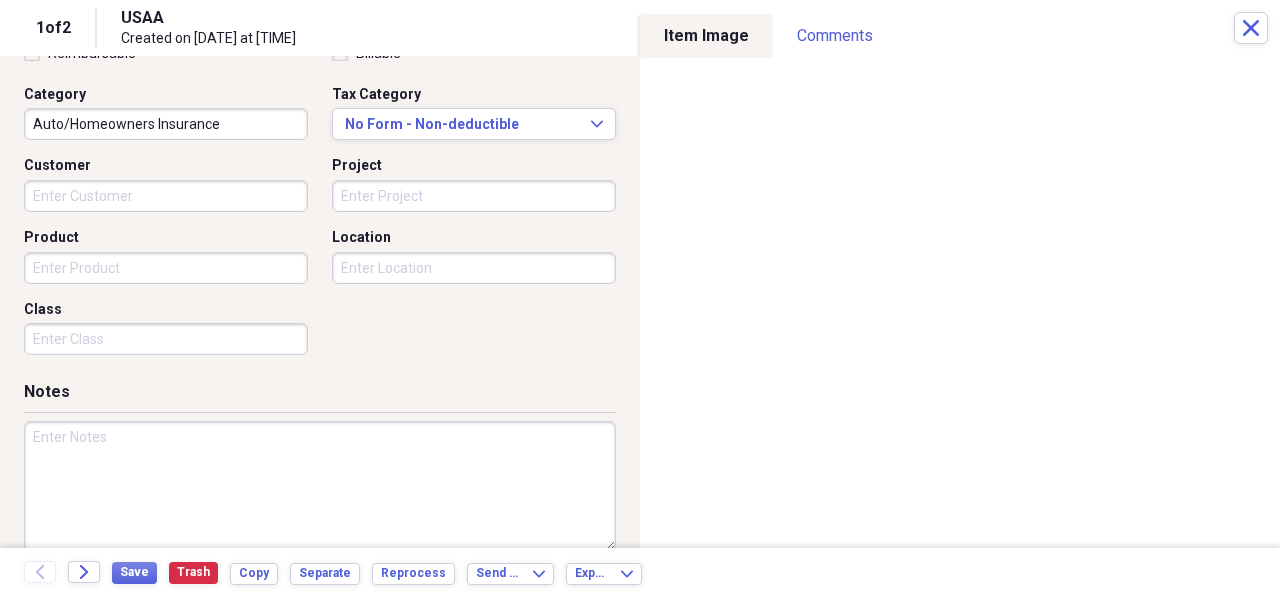 click on "Product" at bounding box center (166, 268) 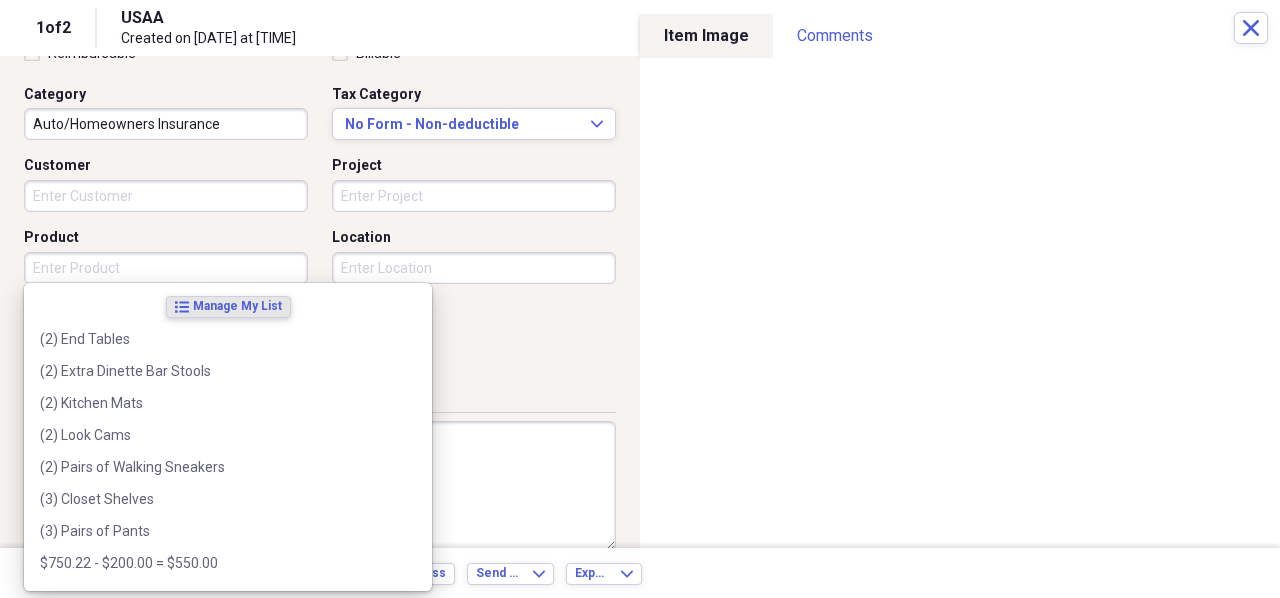 paste on "Auto/Homeowners Insurance" 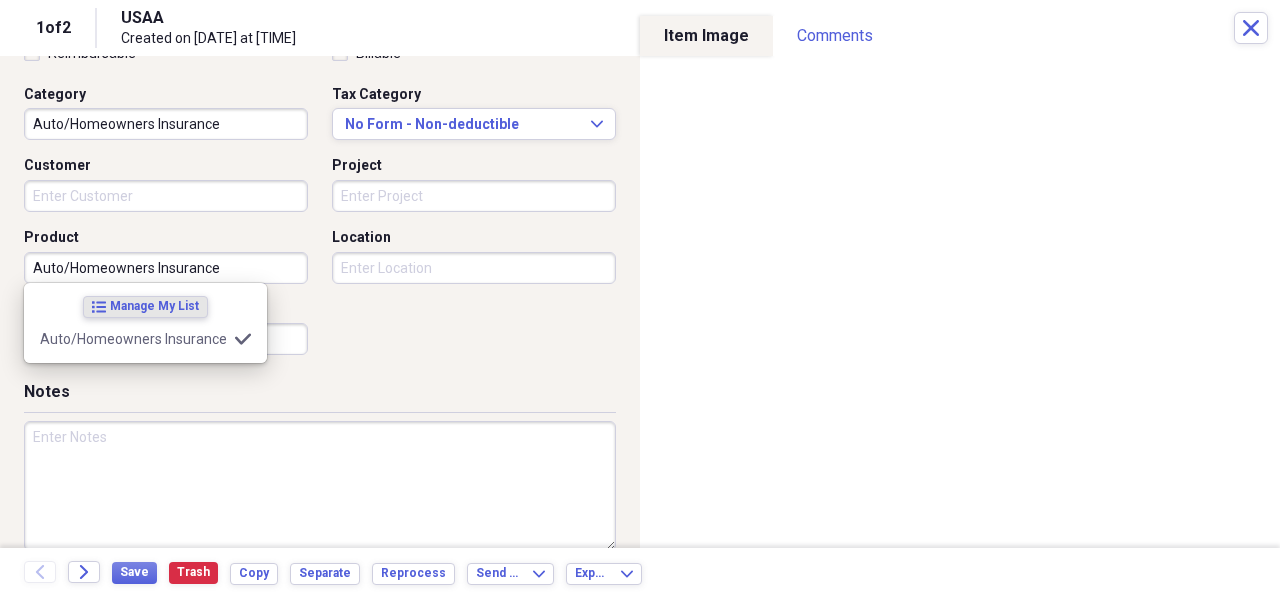 type on "Auto/Homeowners Insurance" 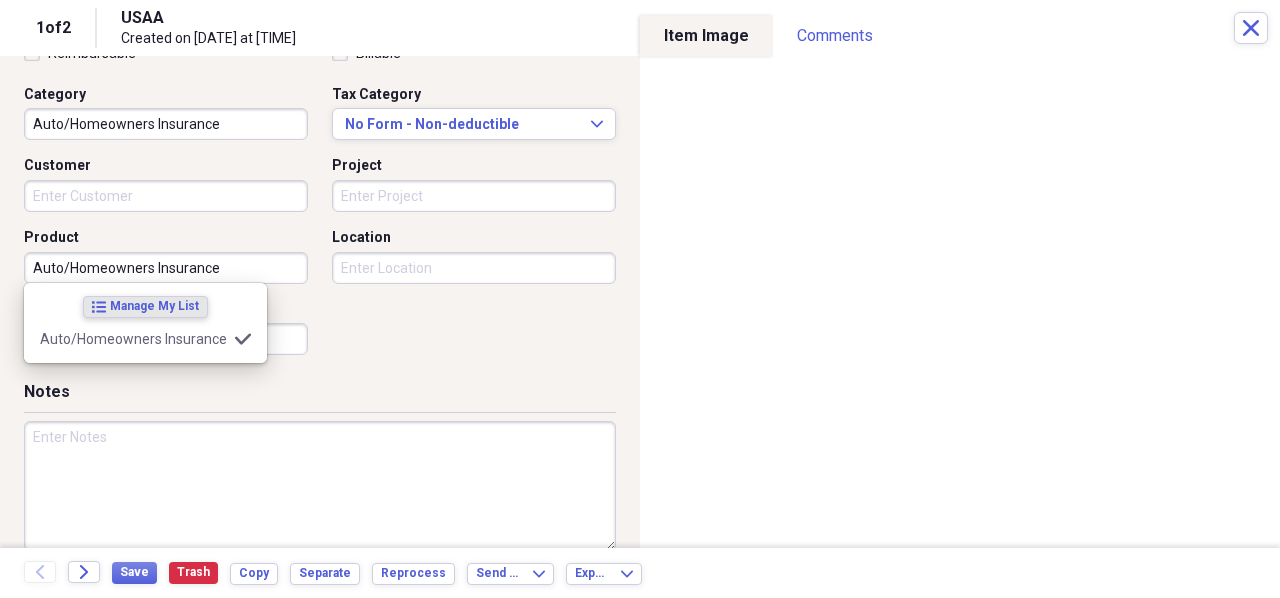 click at bounding box center (320, 486) 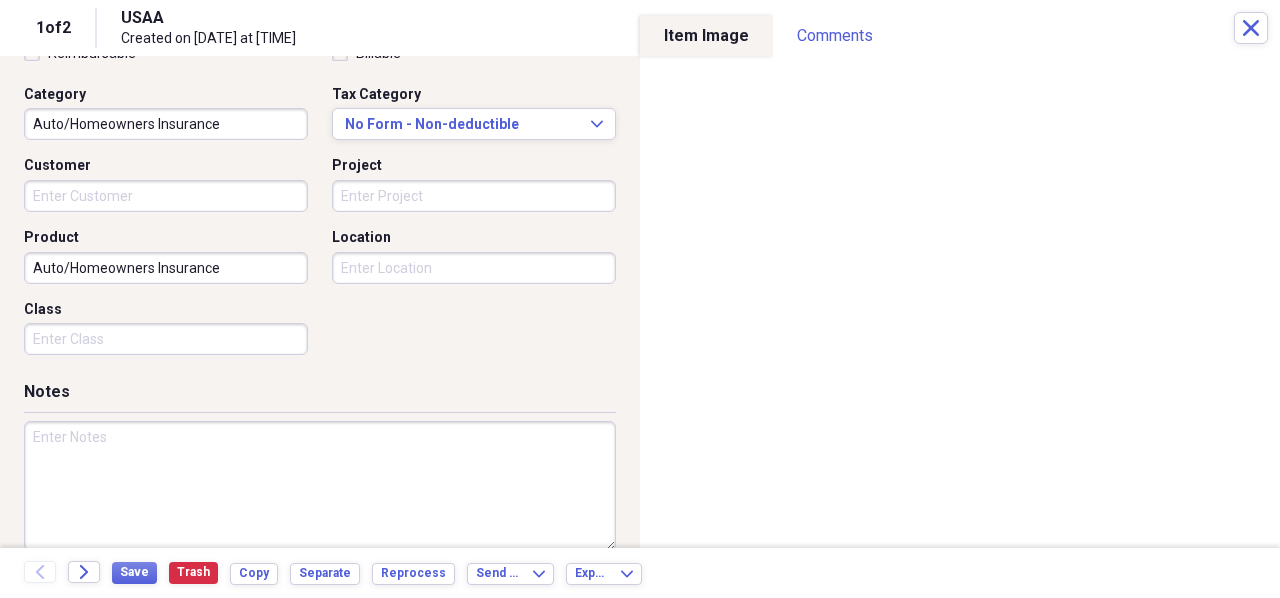 paste on "Auto/Homeowners Insurance" 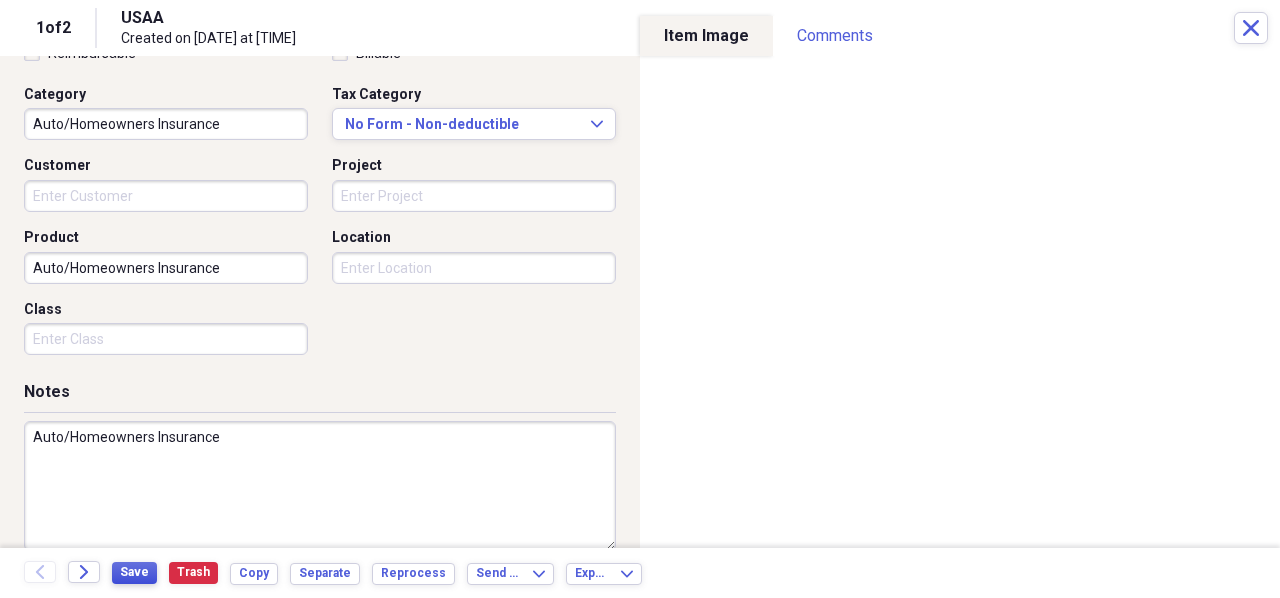 type on "Auto/Homeowners Insurance" 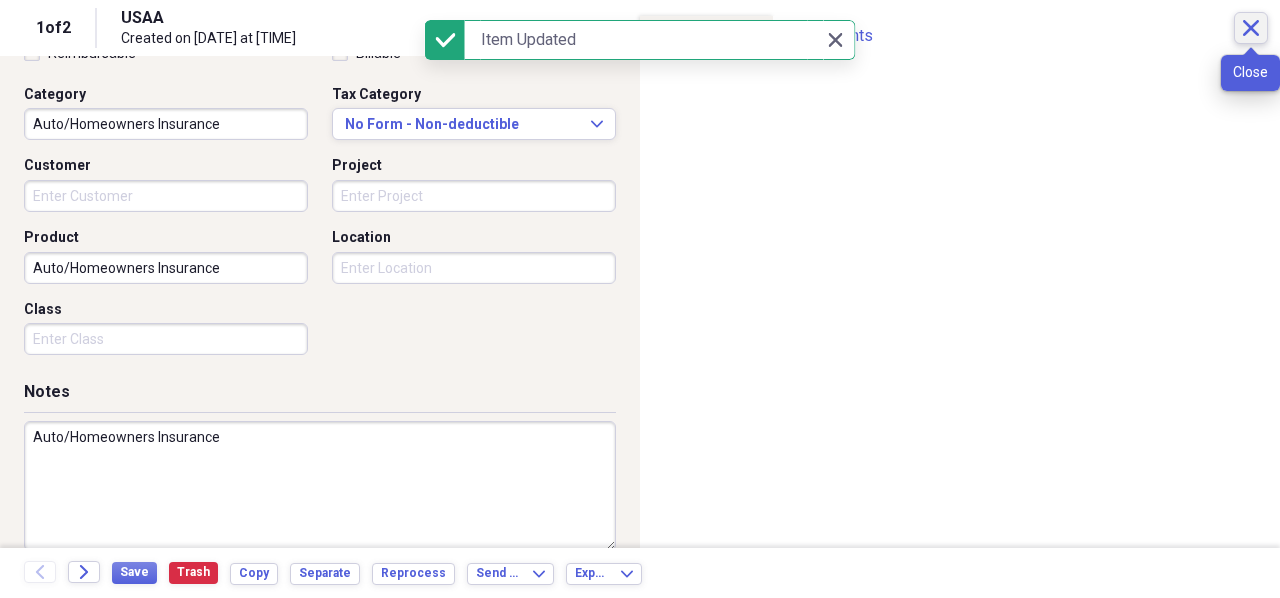 click on "Close" 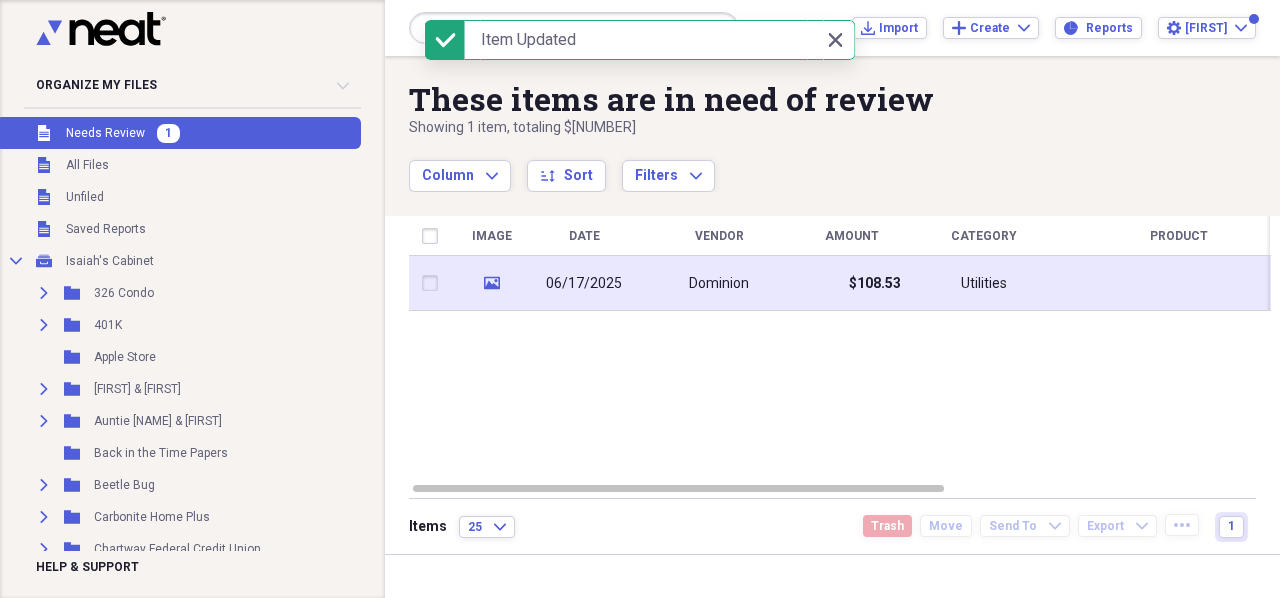 click on "Dominion" at bounding box center [719, 283] 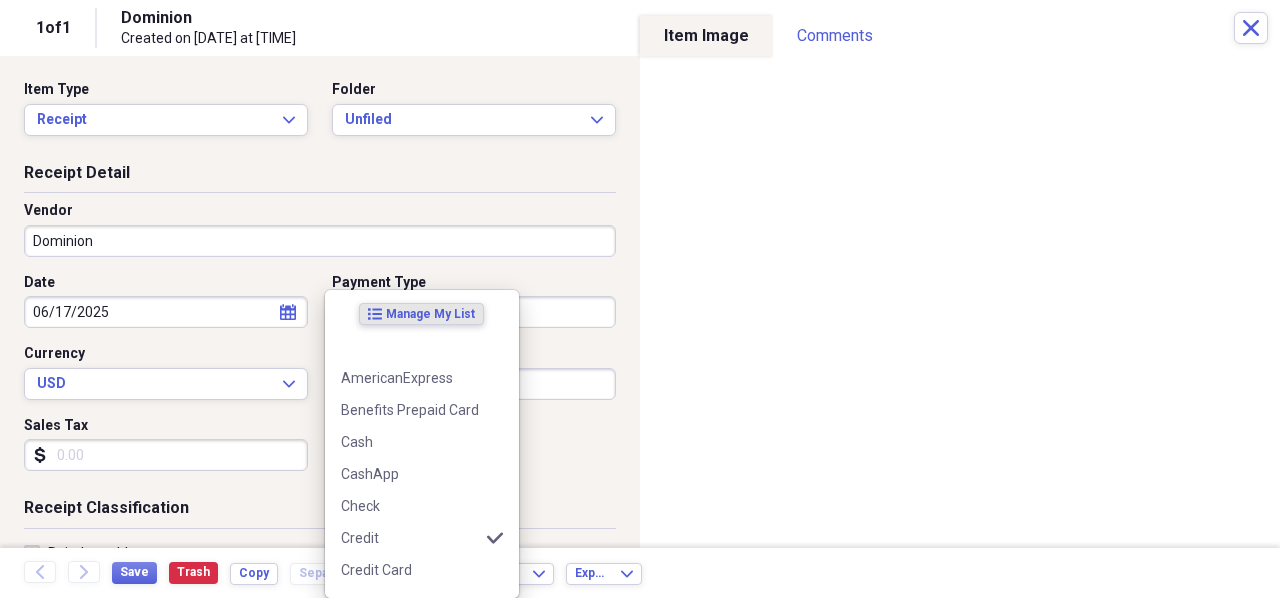 click on "Organize My Files Collapse Unfiled Needs Review Unfiled All Files Unfiled Unfiled Unfiled Saved Reports Collapse My Cabinet [FIRST]'s Cabinet Add Folder Expand Folder 326 Condo Add Folder Expand Folder 401K Add Folder Folder Apple Store Add Folder Expand Folder [FIRST] & [FIRST] Add Folder Expand Folder Auntie [NAME] & [FIRST] Add Folder Folder Back in the Time Papers Add Folder Expand Folder Beetle Bug Add Folder Expand Folder Carbonite Home Plus Add Folder Expand Folder Chartway Federal Credit Union Add Folder Folder Credit Scores Add Folder Folder Dallas Cowboys Hater Photos Add Folder Expand Folder DJI Add Folder Folder Documents Add Folder Folder Family Documents Add Folder Expand Folder Frye Properties Add Folder Expand Folder Globe Life & Accident Insurance Co. Add Folder Folder Golf Add Folder Expand Folder I. C. Norcom High School Add Folder Expand Folder IKES-COMPUTER Add Folder Folder Important Documents Add Folder Folder [FIRST] [LAST] Add Folder Expand Folder Lady Add Folder Expand Folder Add Folder Mom" at bounding box center (640, 299) 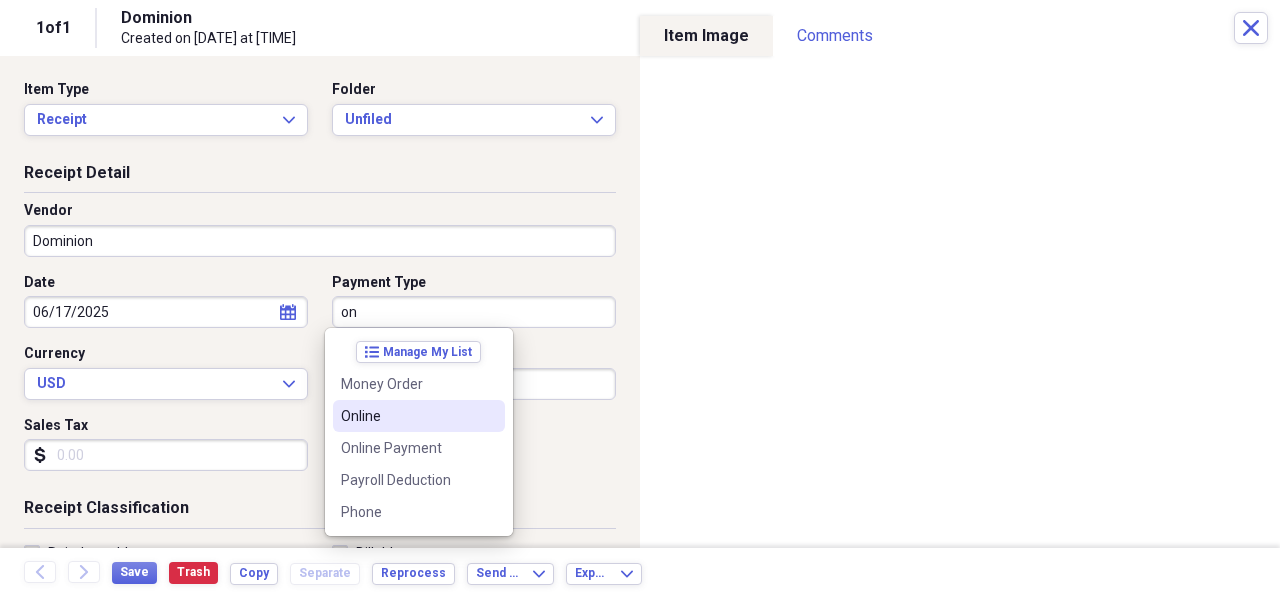 click on "Online" at bounding box center (407, 416) 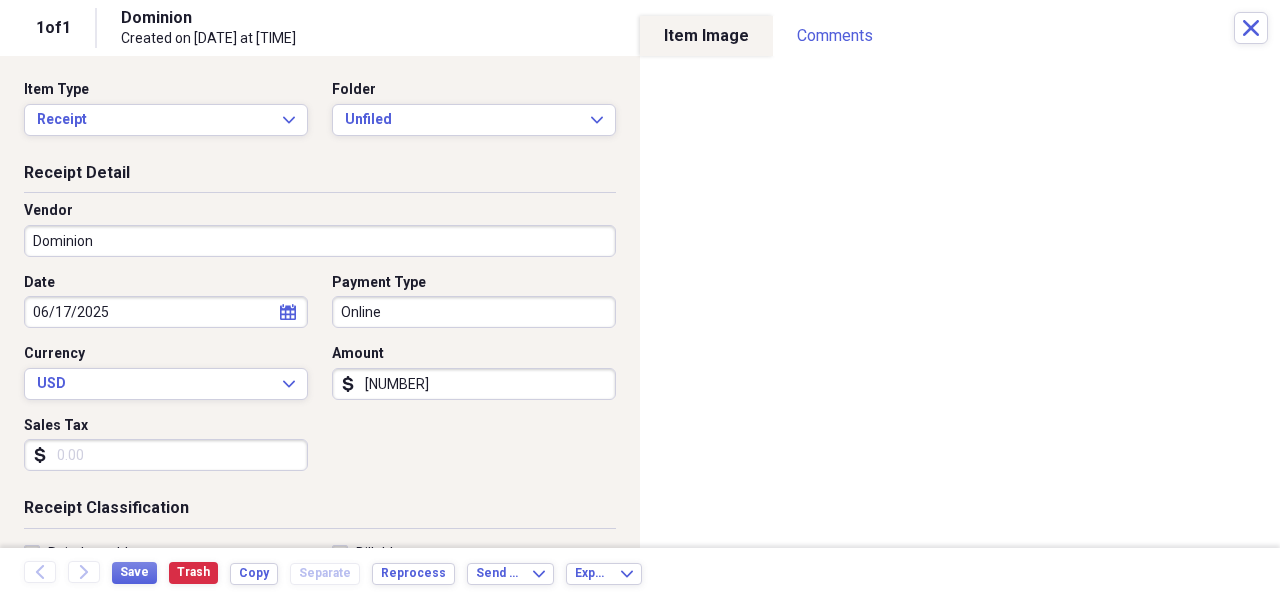 click on "Sales Tax" at bounding box center [166, 455] 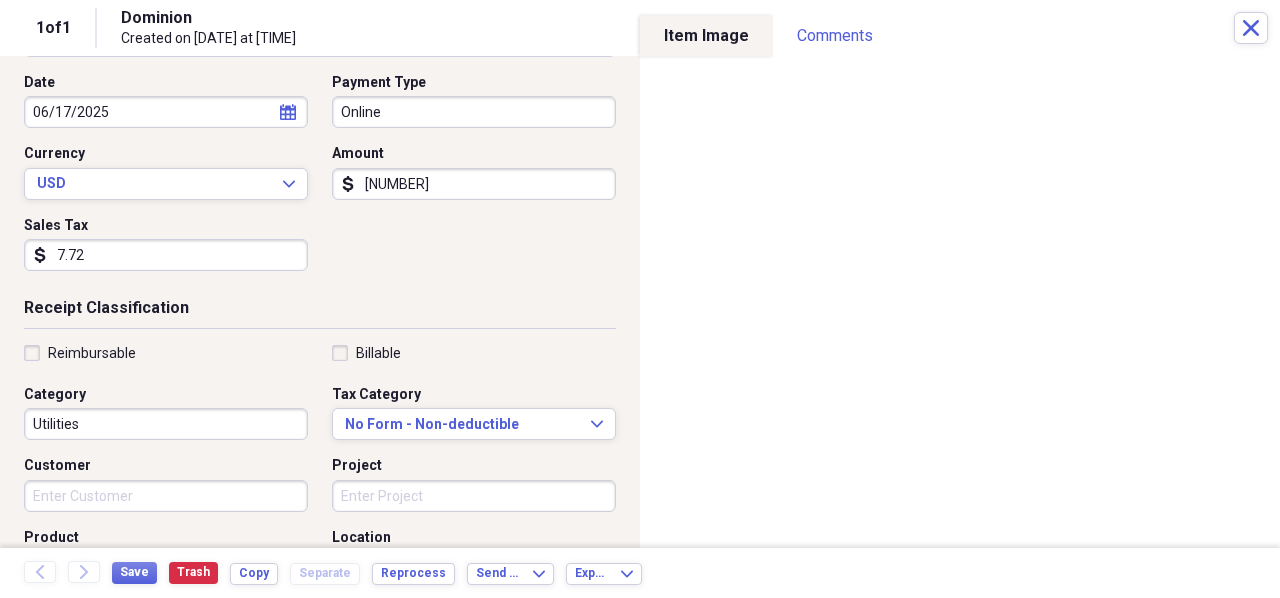 scroll, scrollTop: 300, scrollLeft: 0, axis: vertical 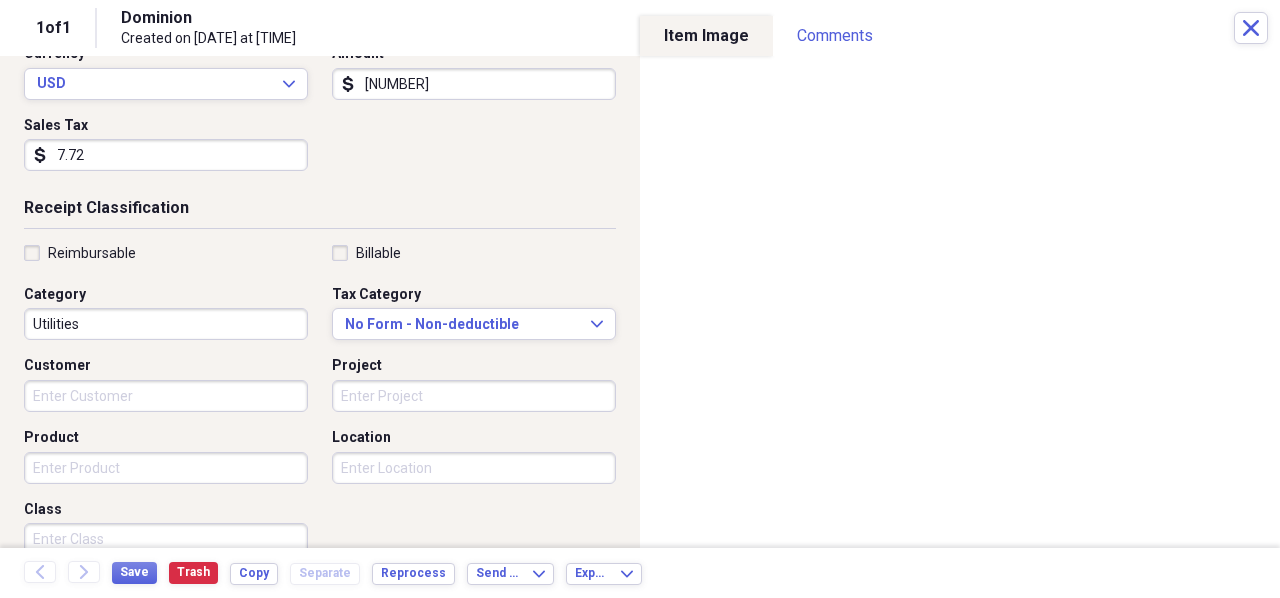type on "7.72" 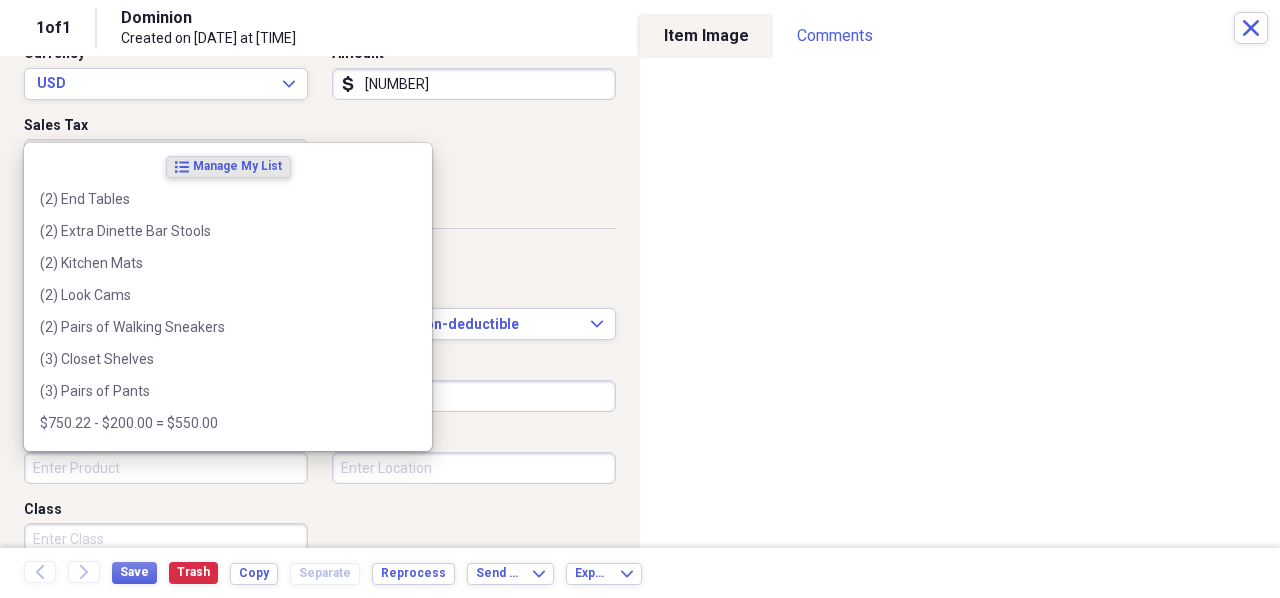 click on "Product" at bounding box center [166, 468] 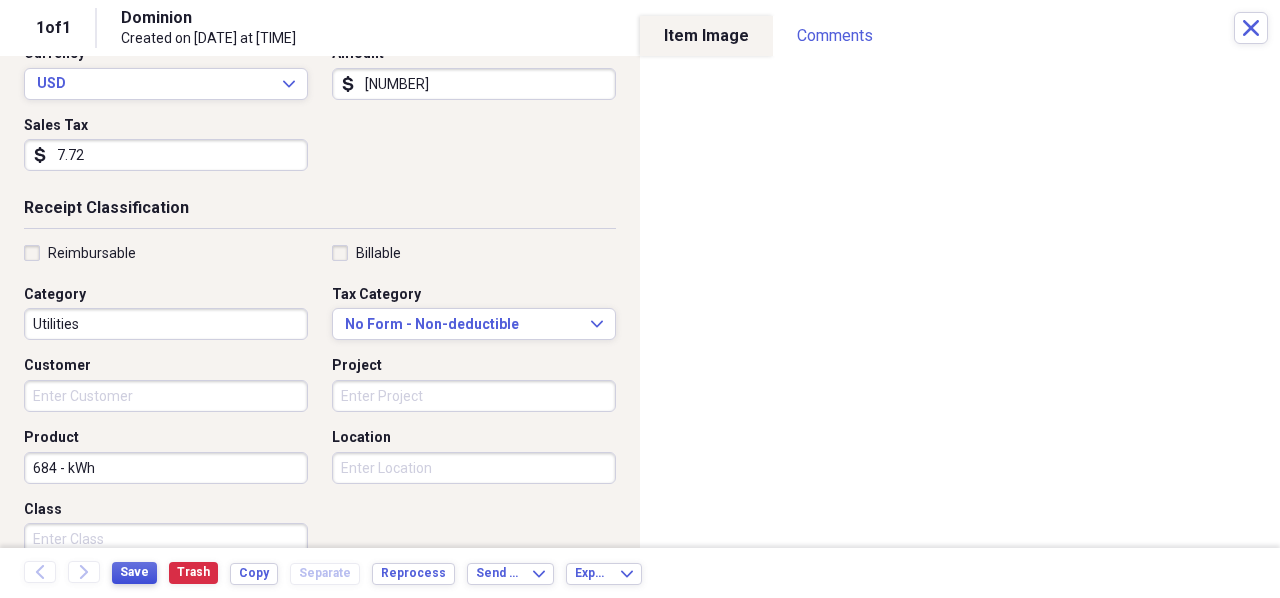 type on "684 - kWh" 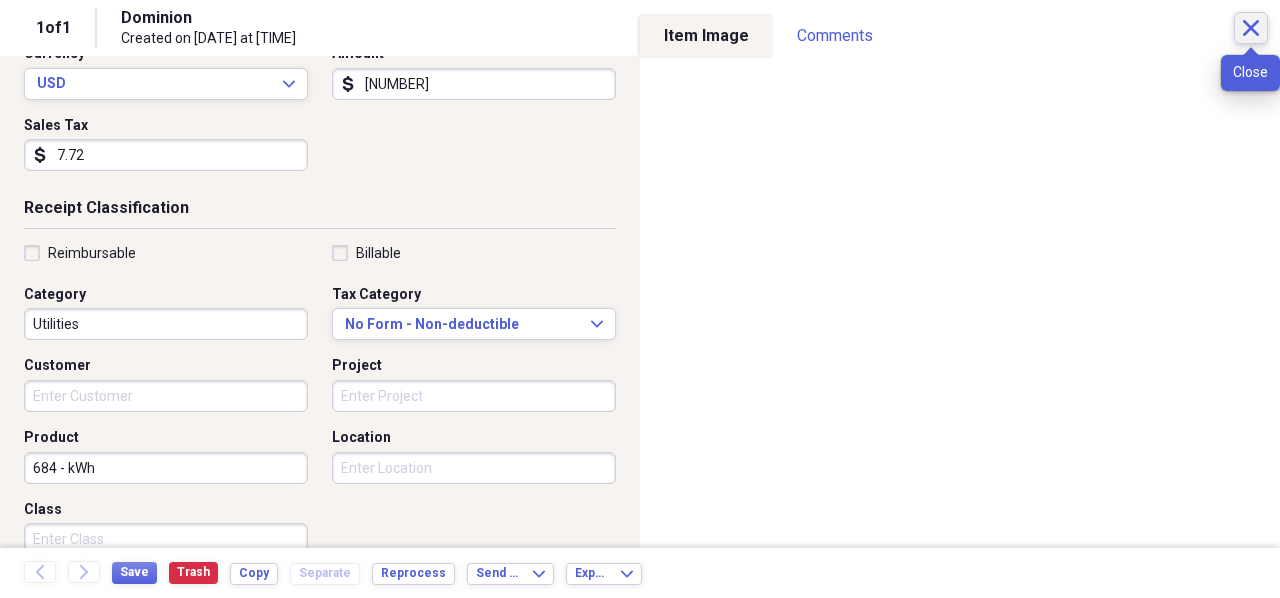 click on "Close" at bounding box center (1251, 28) 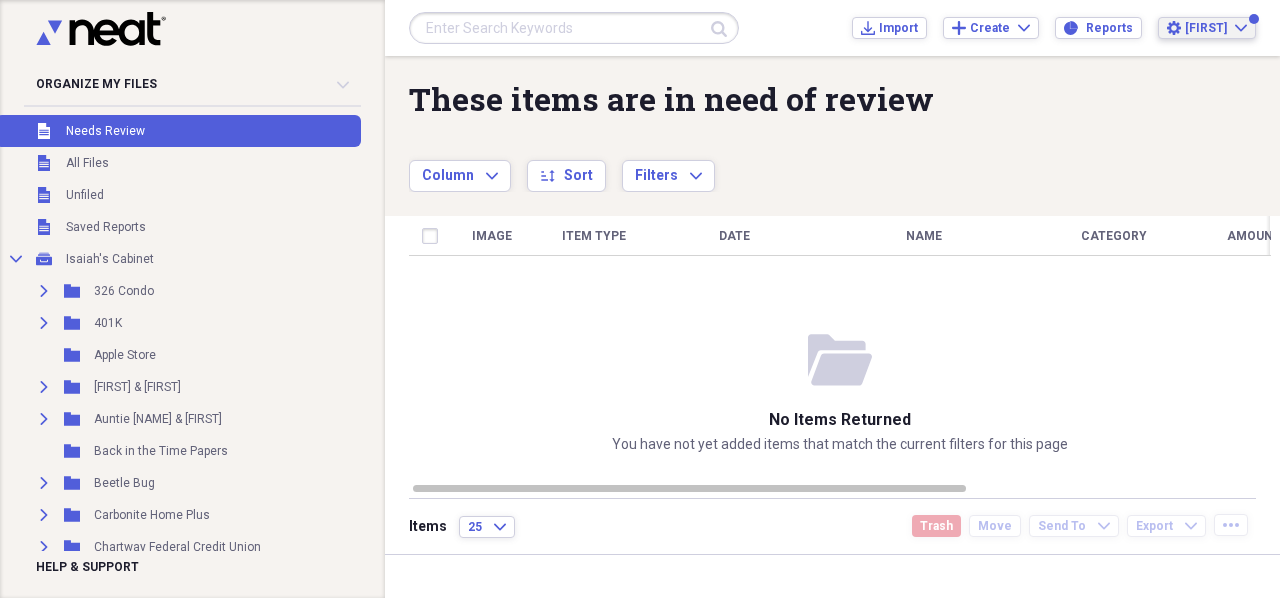 click on "Expand" 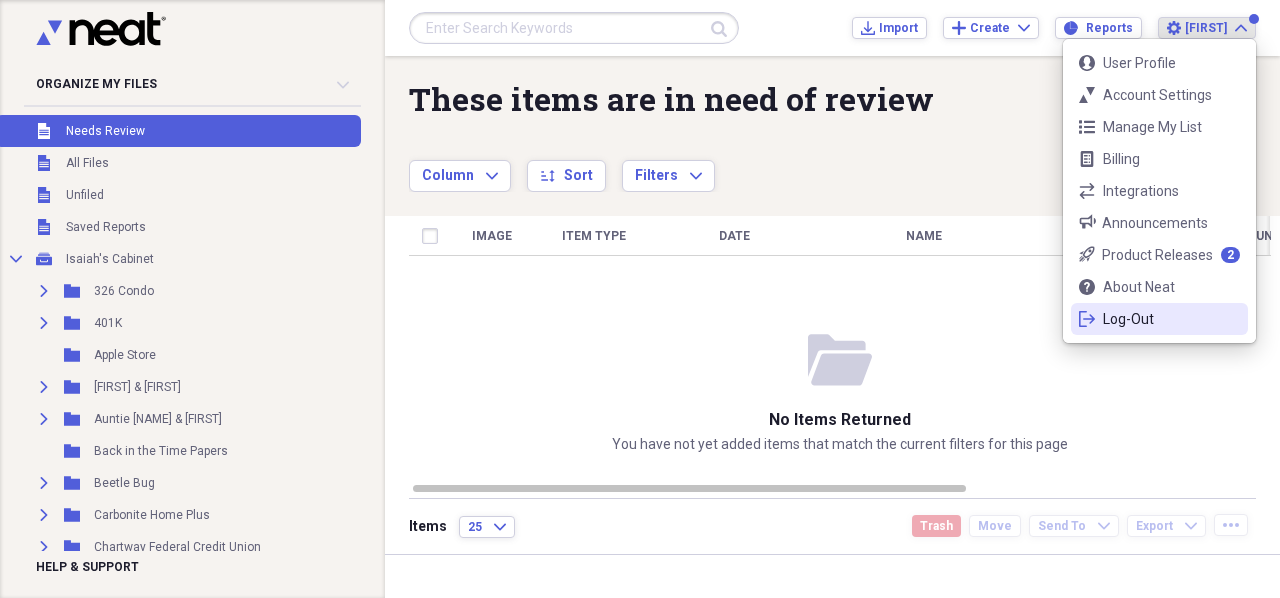 click on "Log-Out" at bounding box center (1159, 319) 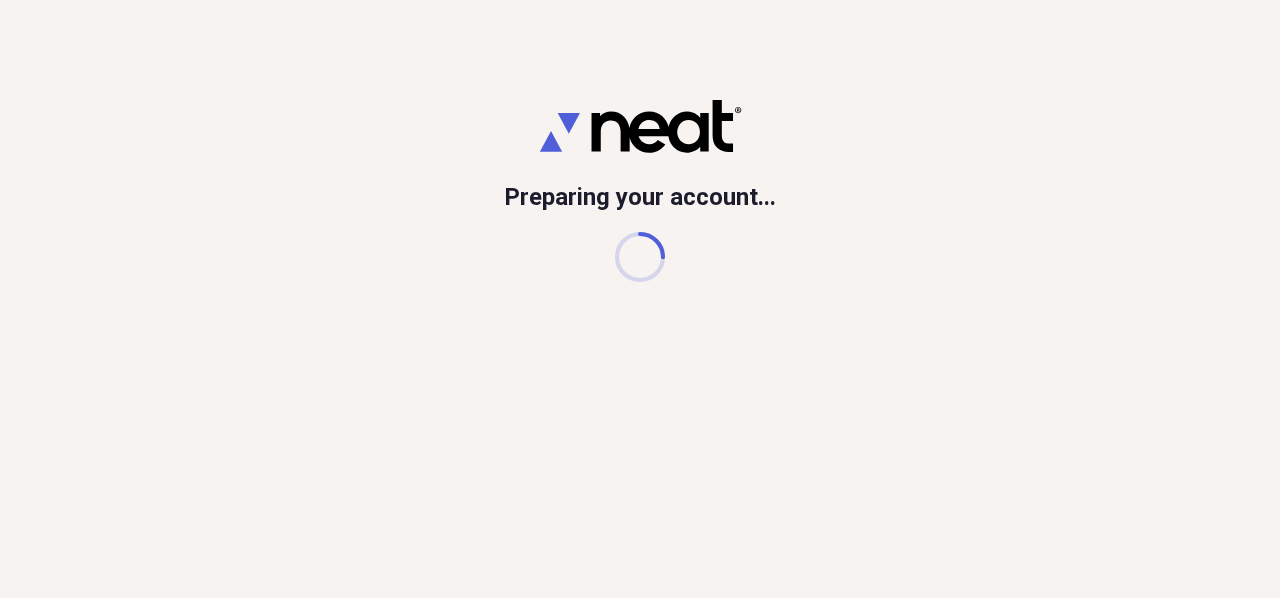 scroll, scrollTop: 0, scrollLeft: 0, axis: both 